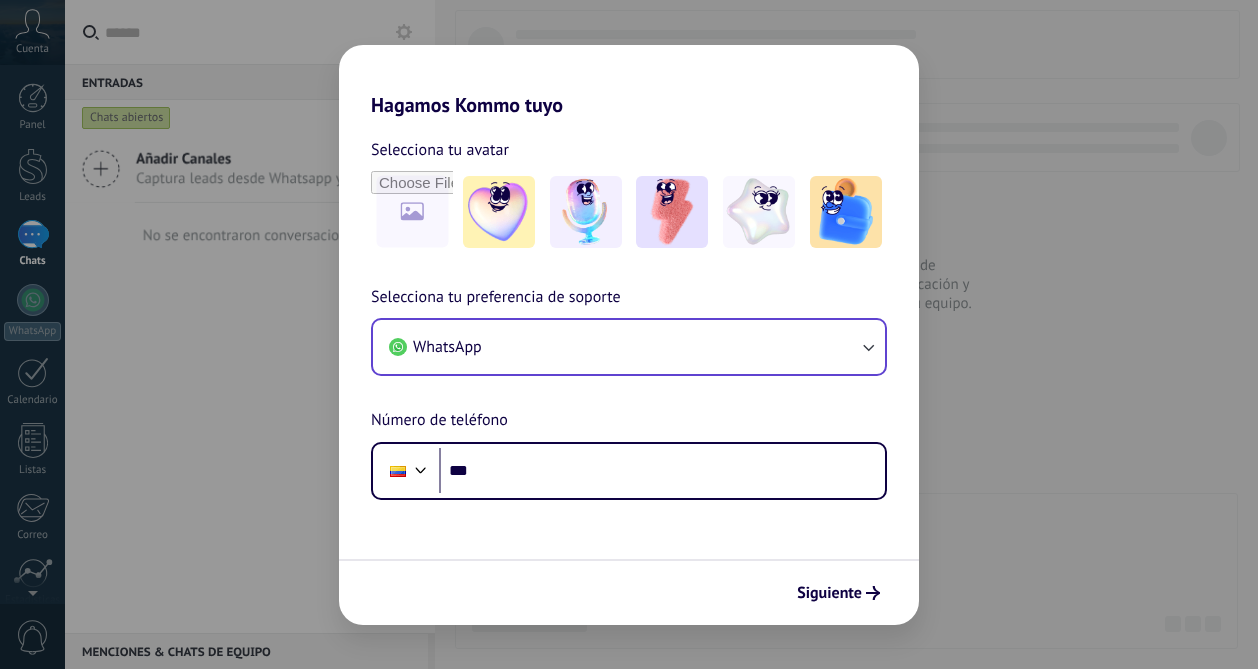 scroll, scrollTop: 0, scrollLeft: 0, axis: both 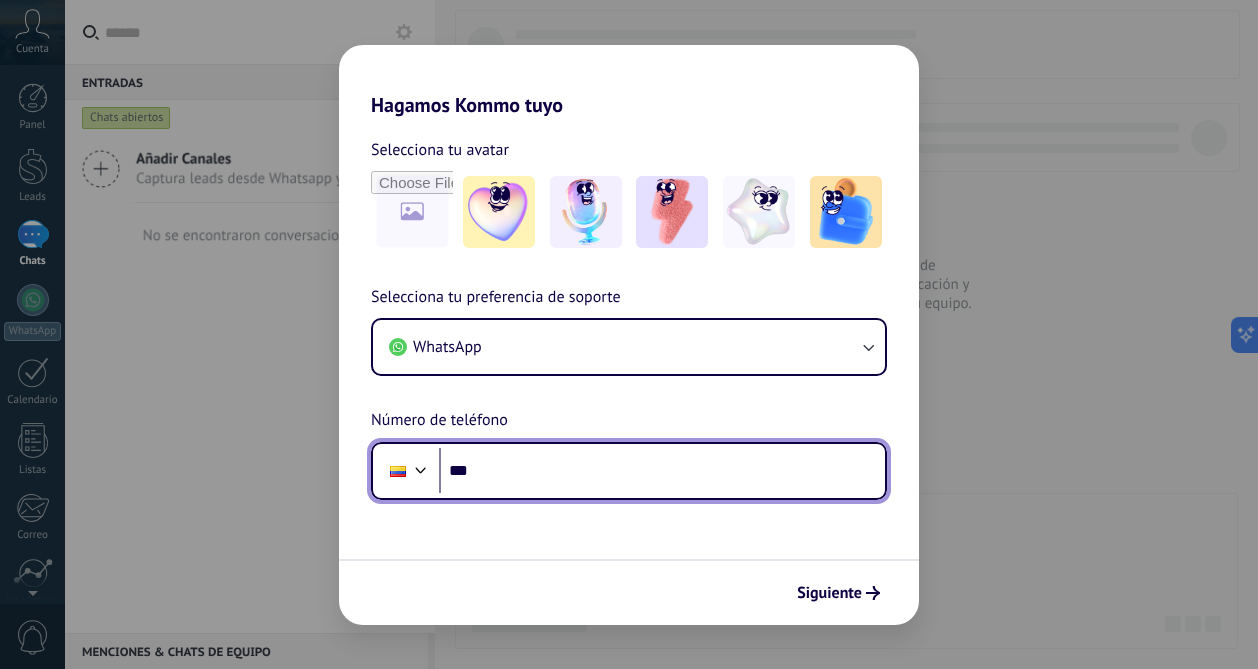click on "***" at bounding box center [662, 471] 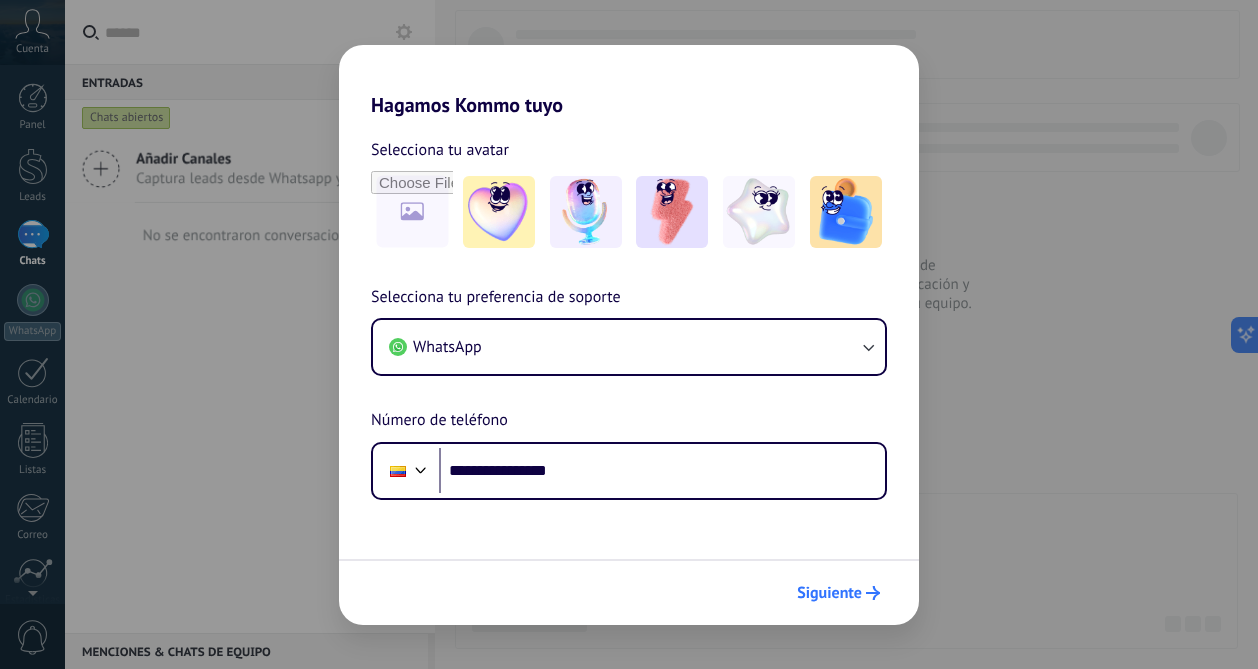 click on "Siguiente" at bounding box center [838, 593] 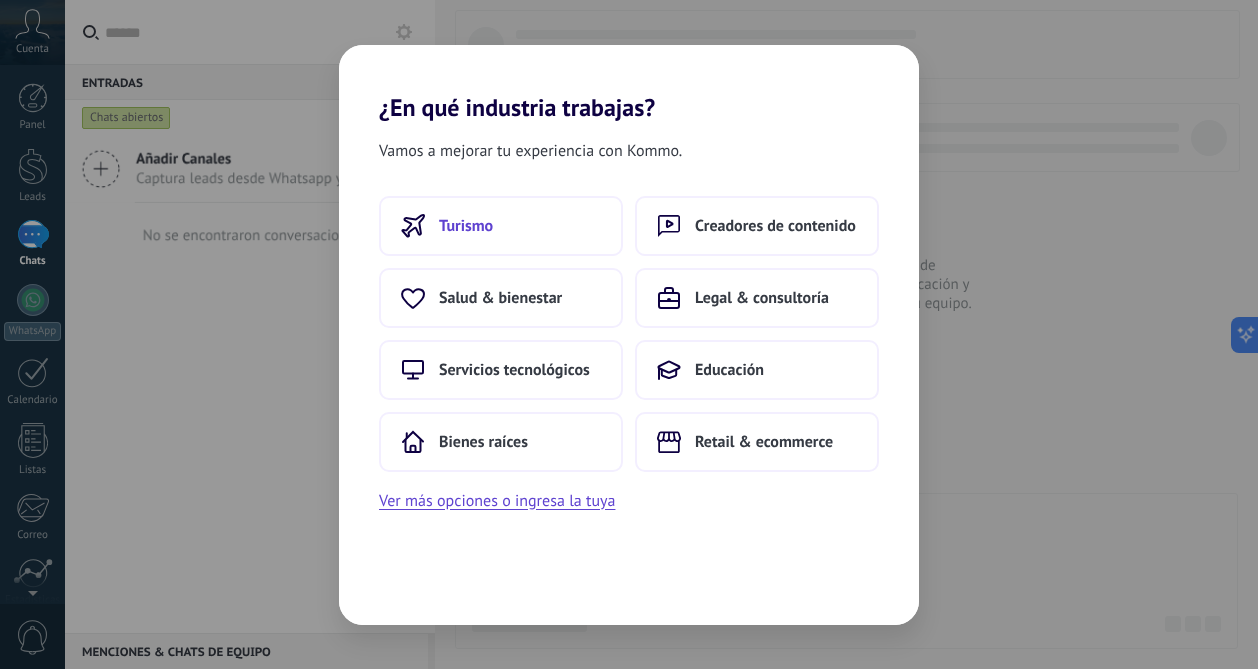 click on "Turismo" at bounding box center [501, 226] 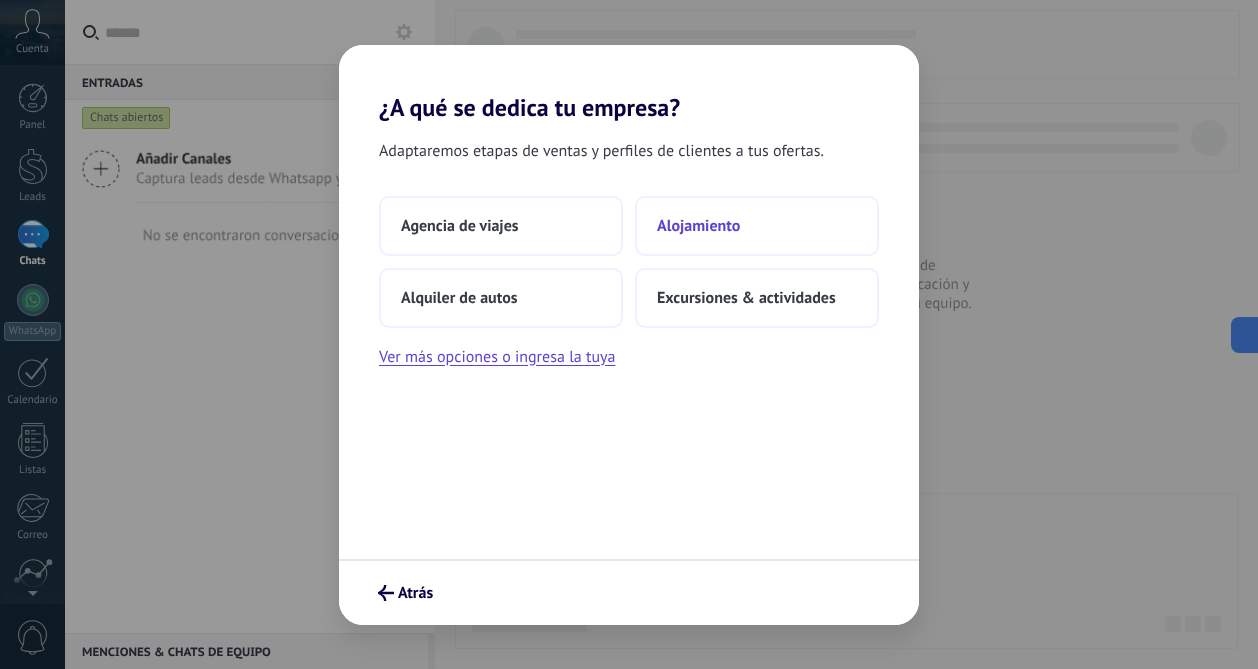 click on "Alojamiento" at bounding box center (698, 226) 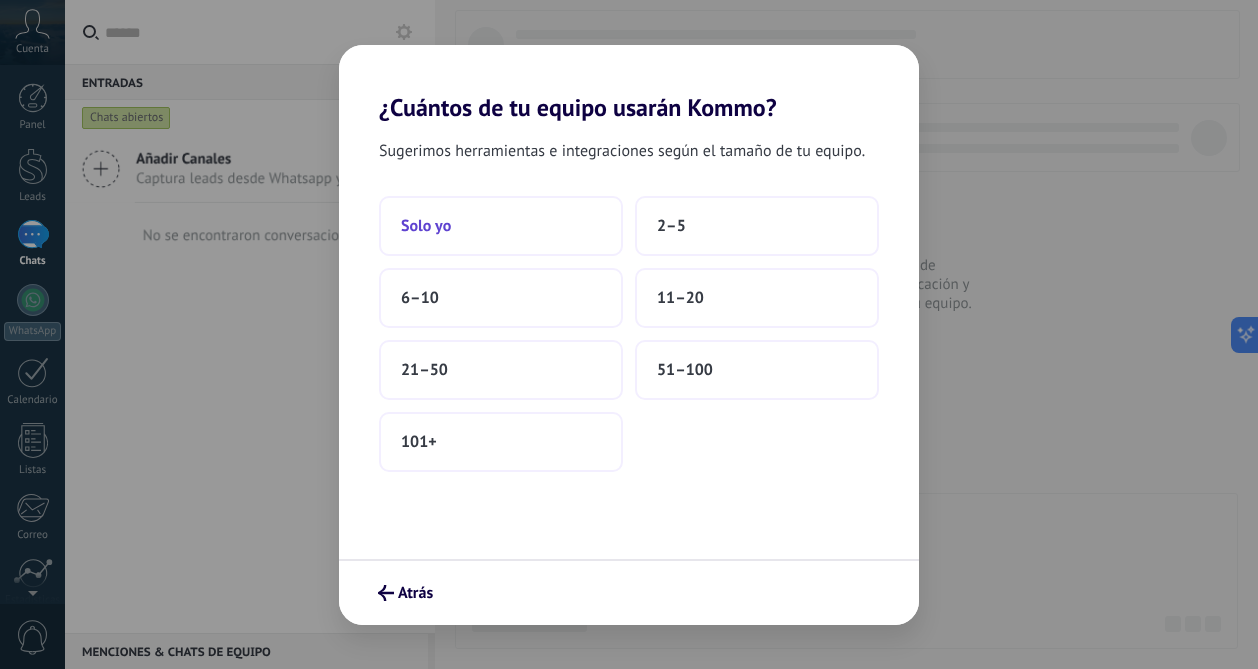 click on "Solo yo" at bounding box center [501, 226] 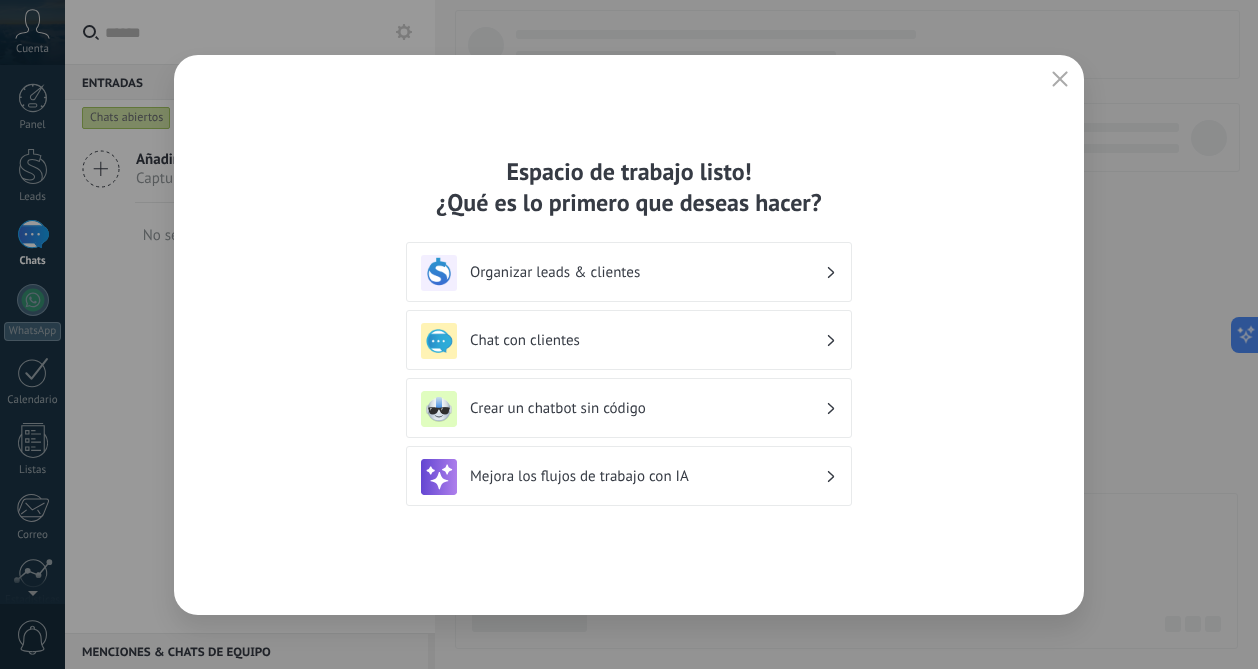click on "Crear un chatbot sin código" at bounding box center [647, 408] 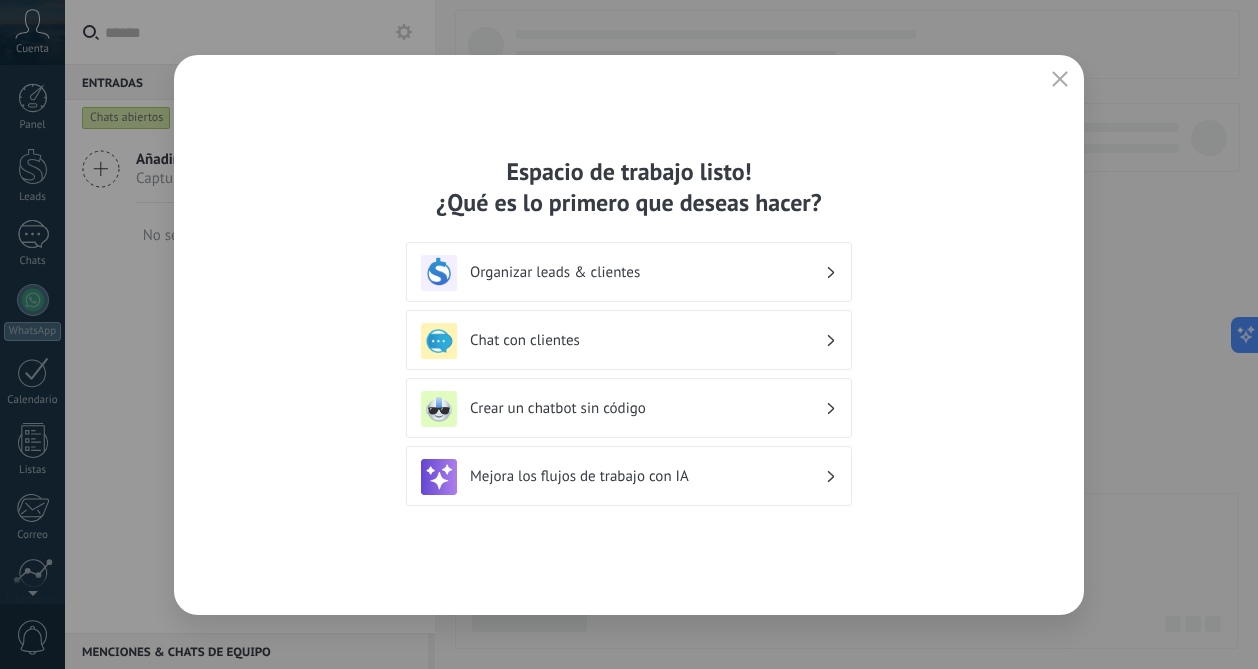 scroll, scrollTop: 163, scrollLeft: 0, axis: vertical 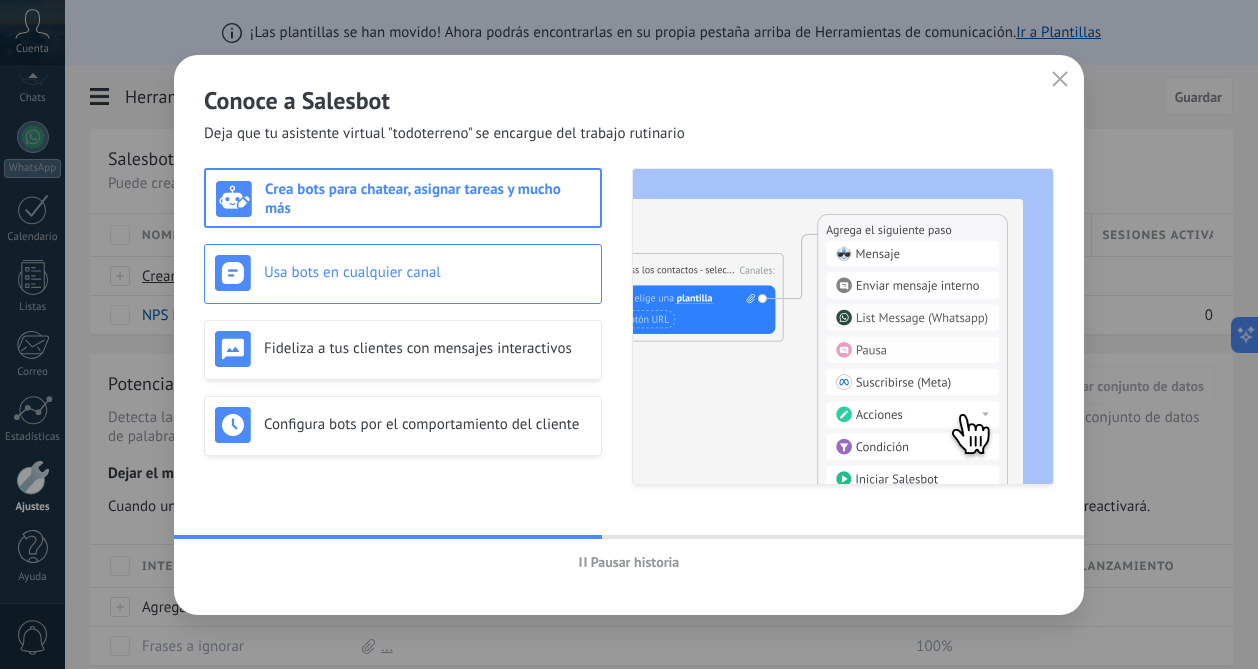 click on "Usa bots en cualquier canal" at bounding box center (427, 272) 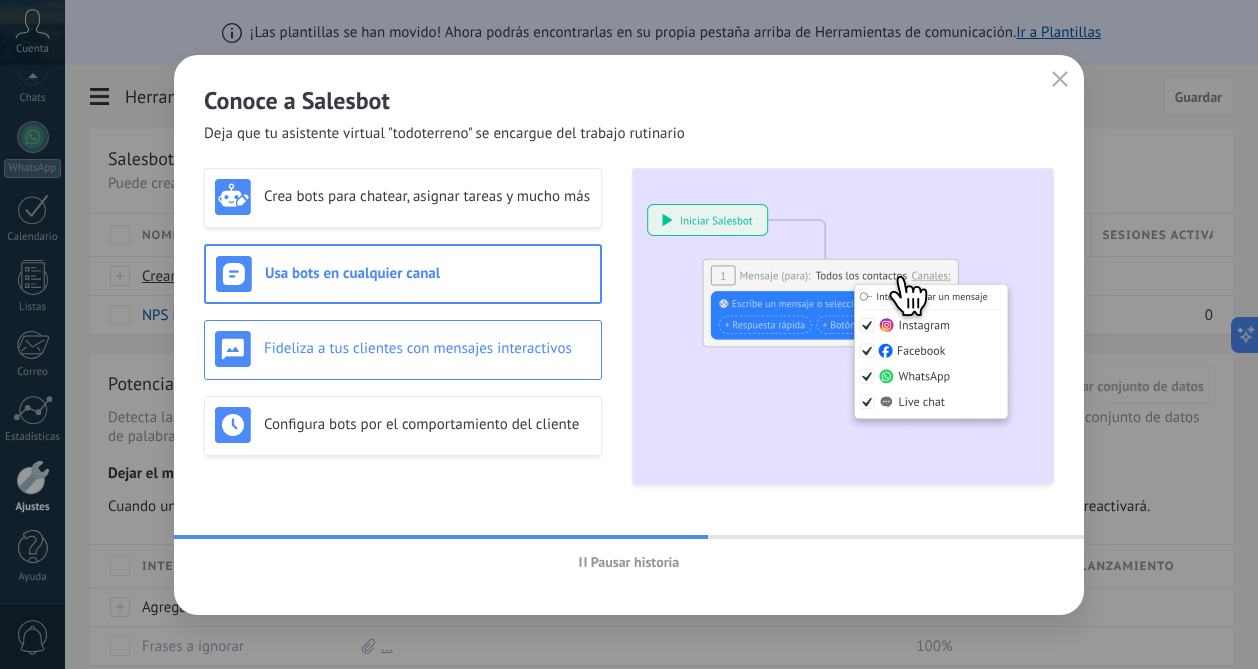 click on "Fideliza a tus clientes con mensajes interactivos" at bounding box center (403, 350) 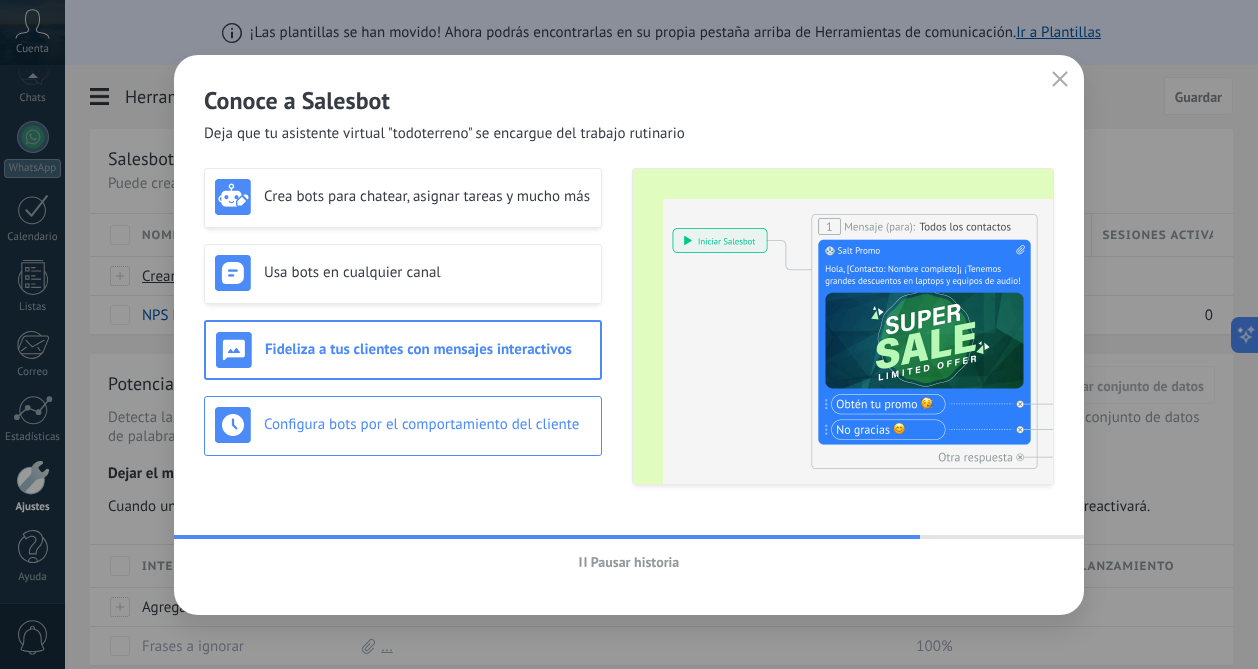 click on "Configura bots por el comportamiento del cliente" at bounding box center (427, 424) 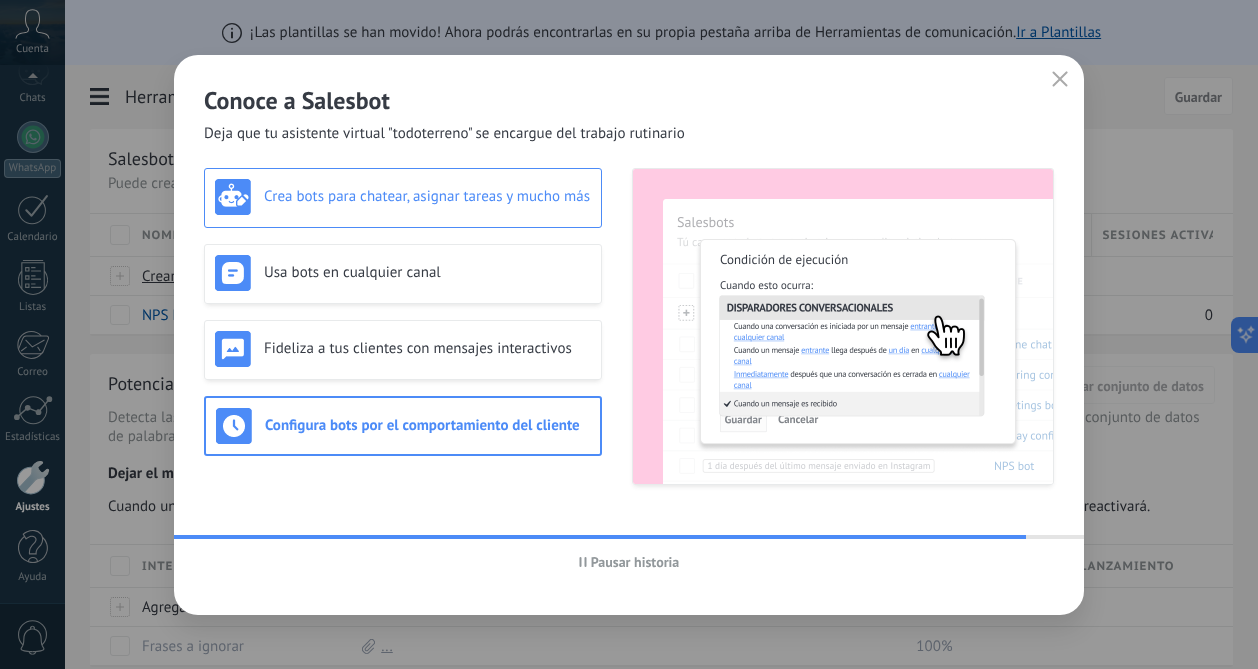 click on "Crea bots para chatear, asignar tareas y mucho más" at bounding box center (427, 196) 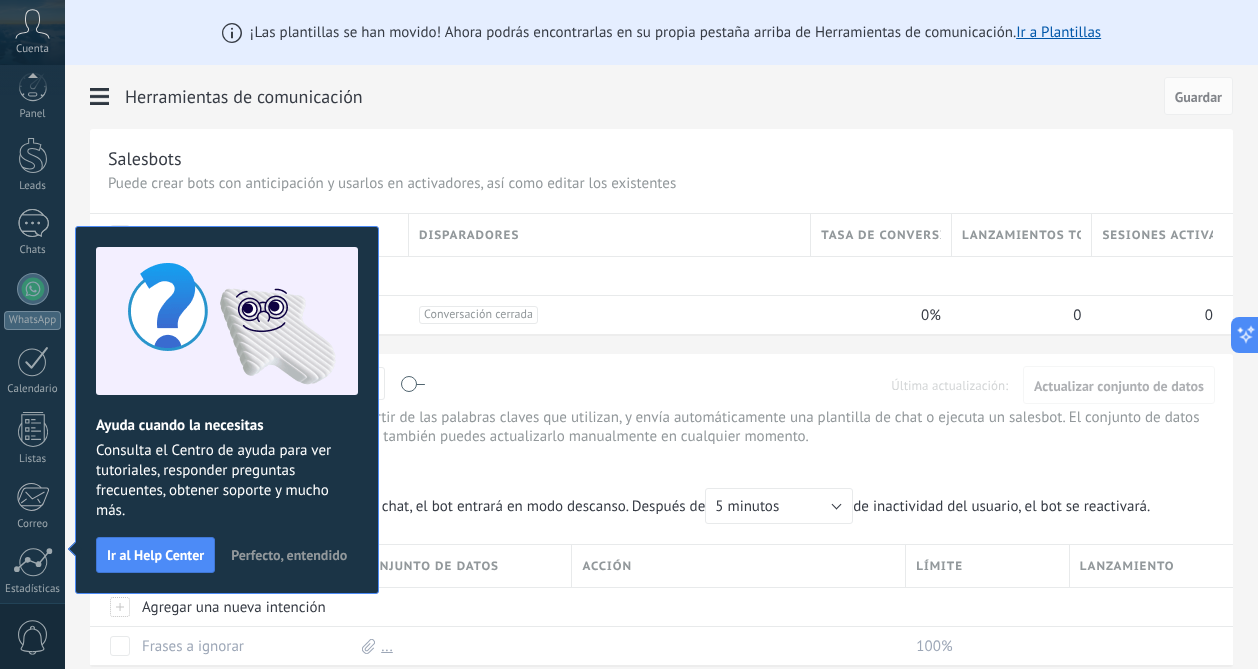 scroll, scrollTop: 163, scrollLeft: 0, axis: vertical 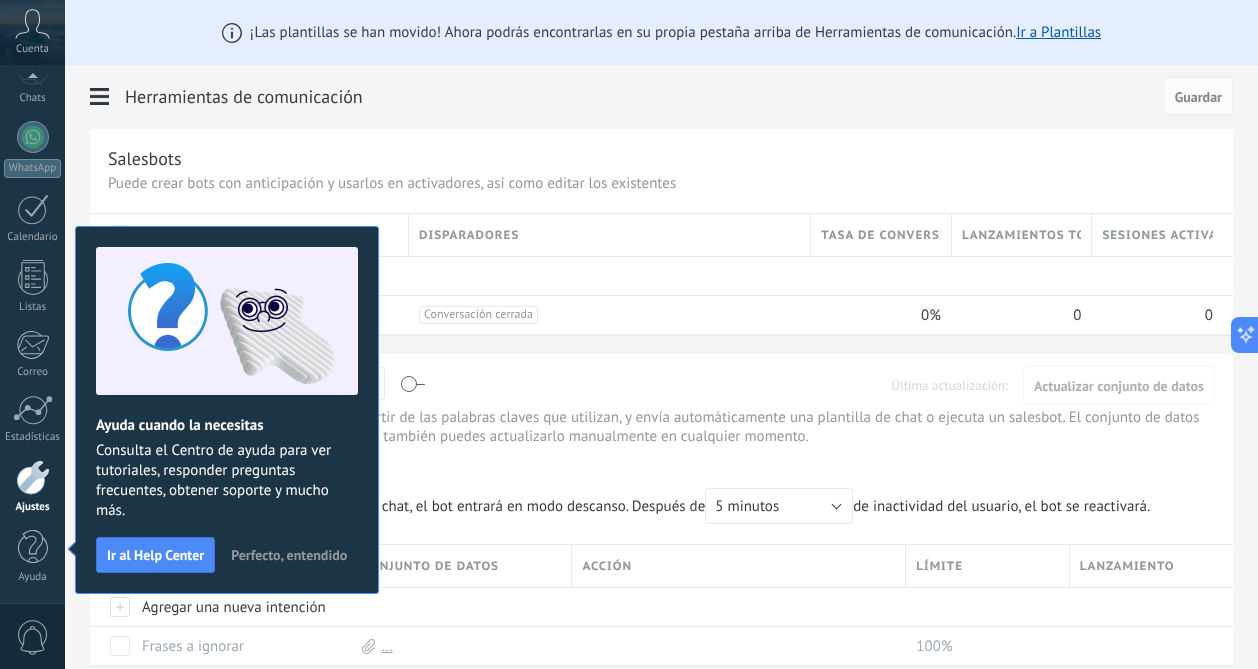click on "Herramientas de comunicación" at bounding box center (641, 97) 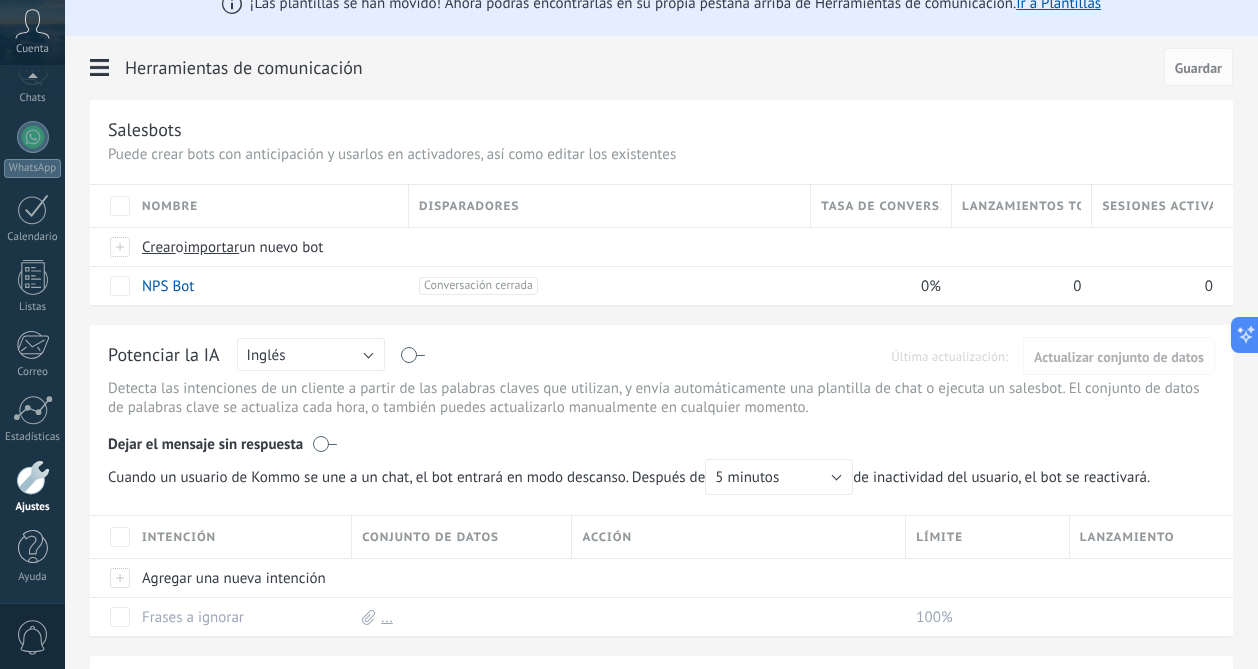 scroll, scrollTop: 0, scrollLeft: 0, axis: both 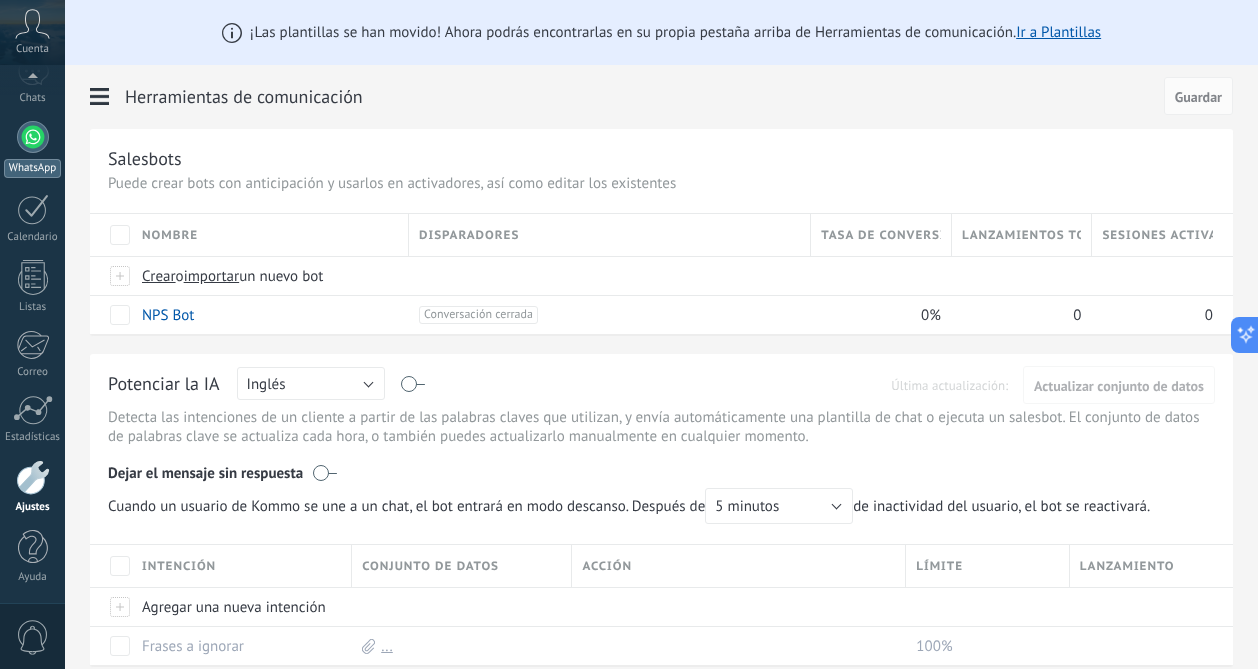 click at bounding box center (33, 137) 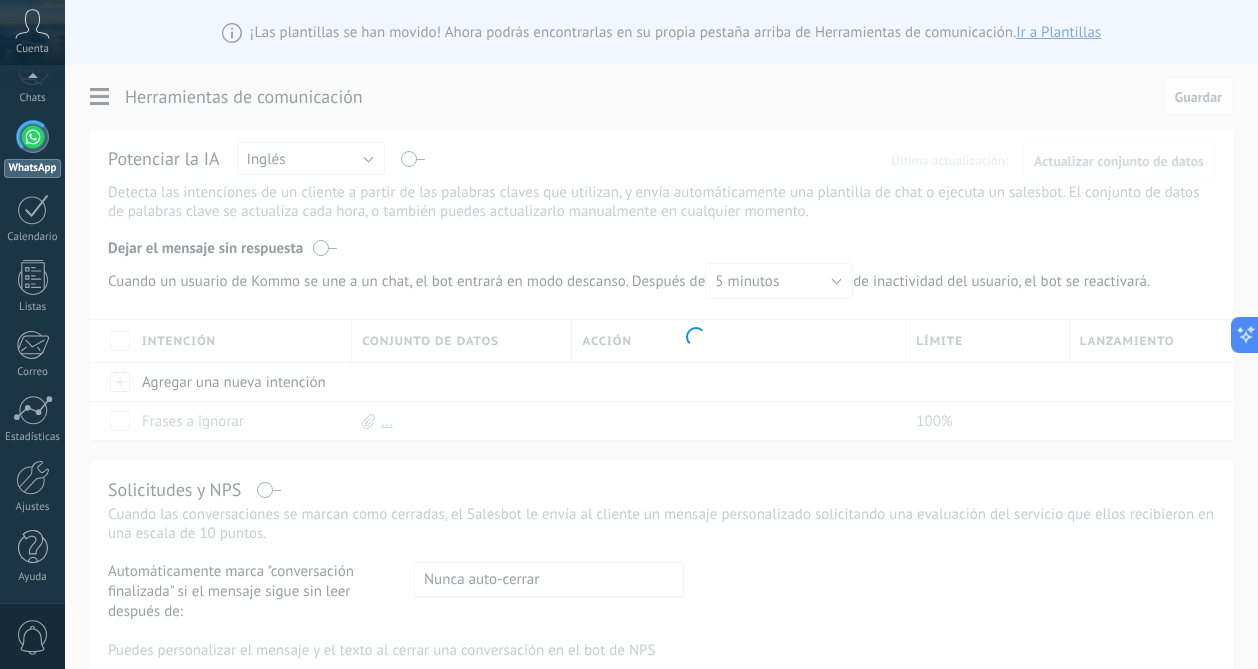 scroll, scrollTop: 0, scrollLeft: 0, axis: both 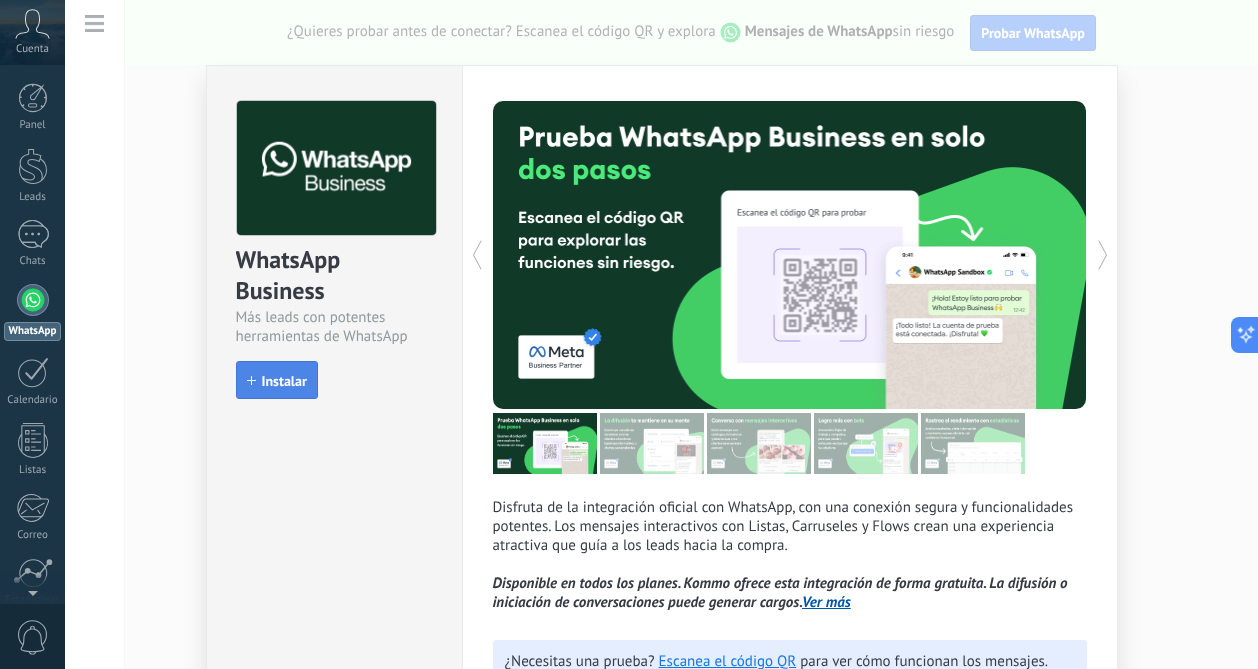 click on "Instalar" at bounding box center (277, 380) 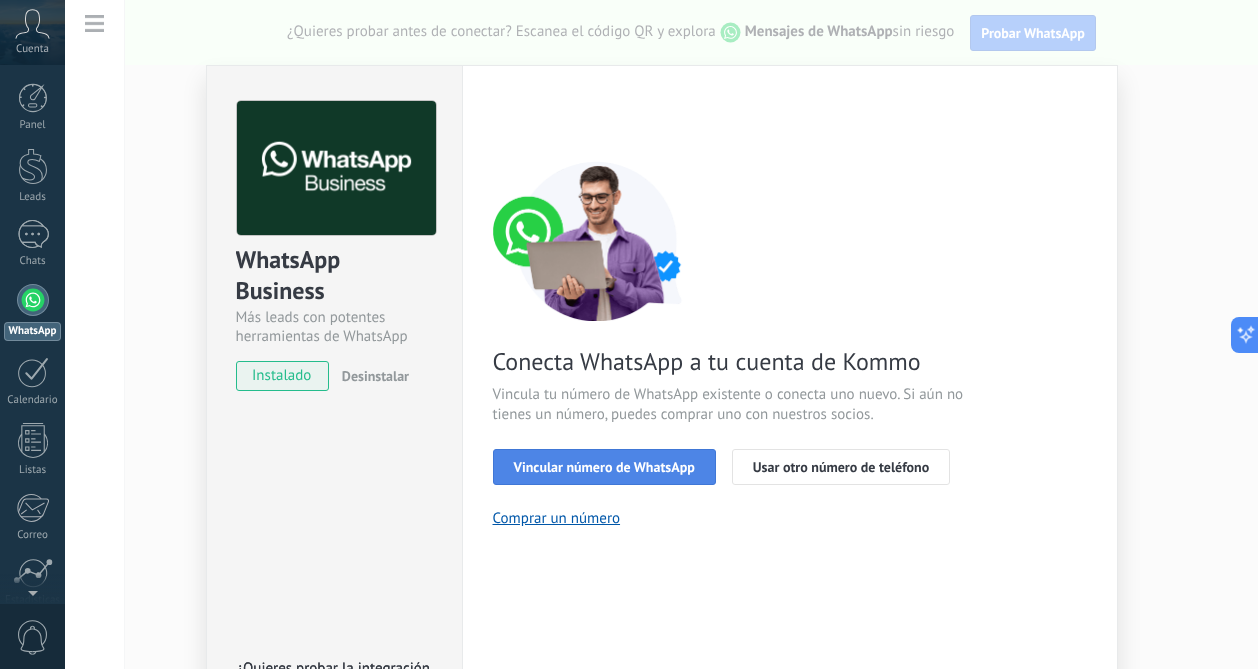 click on "Vincular número de WhatsApp" at bounding box center (604, 467) 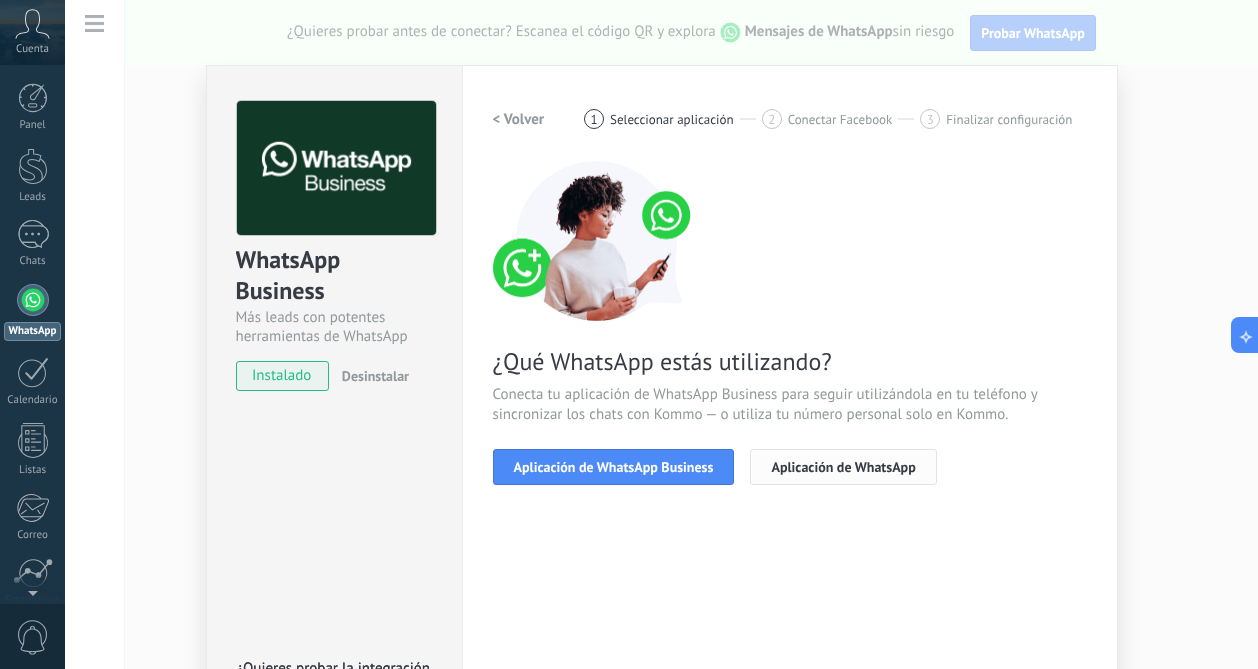 click on "Aplicación de WhatsApp" at bounding box center [843, 467] 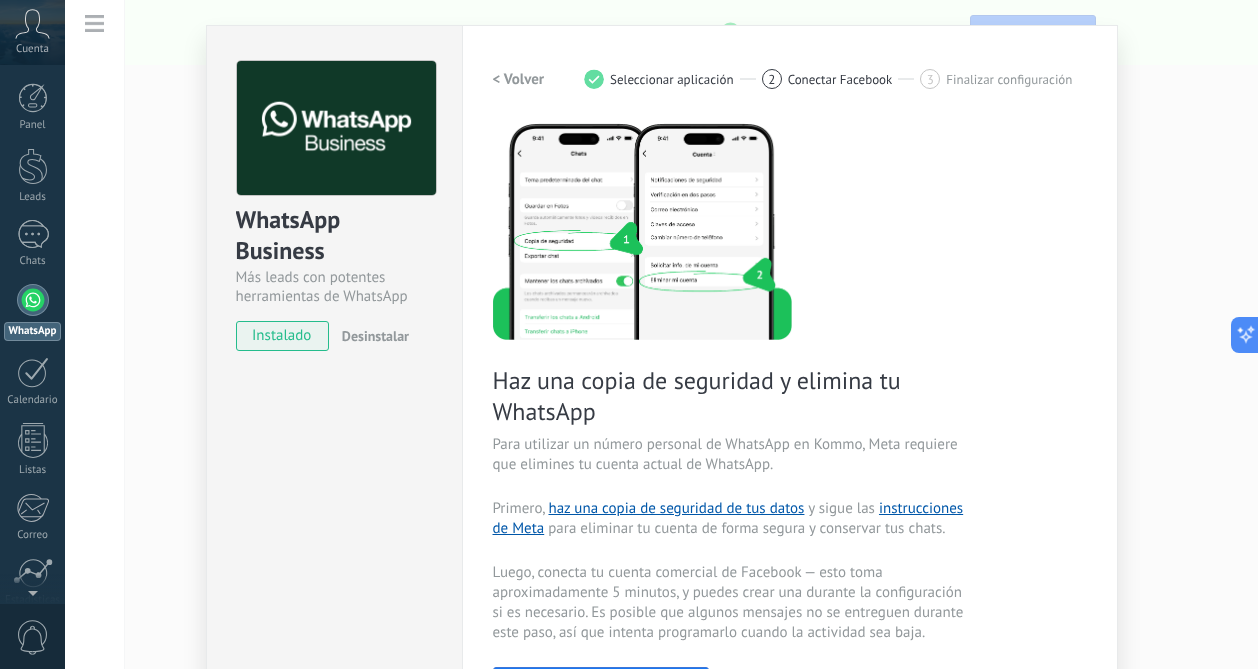 scroll, scrollTop: 0, scrollLeft: 0, axis: both 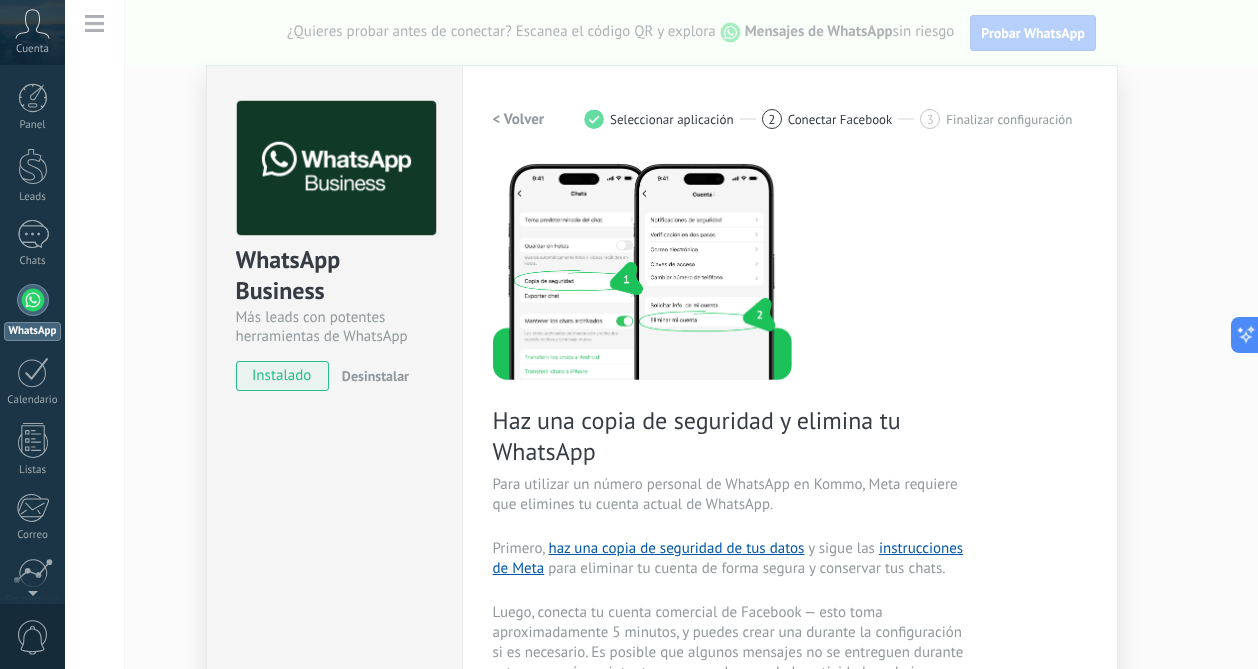 click at bounding box center (642, 270) 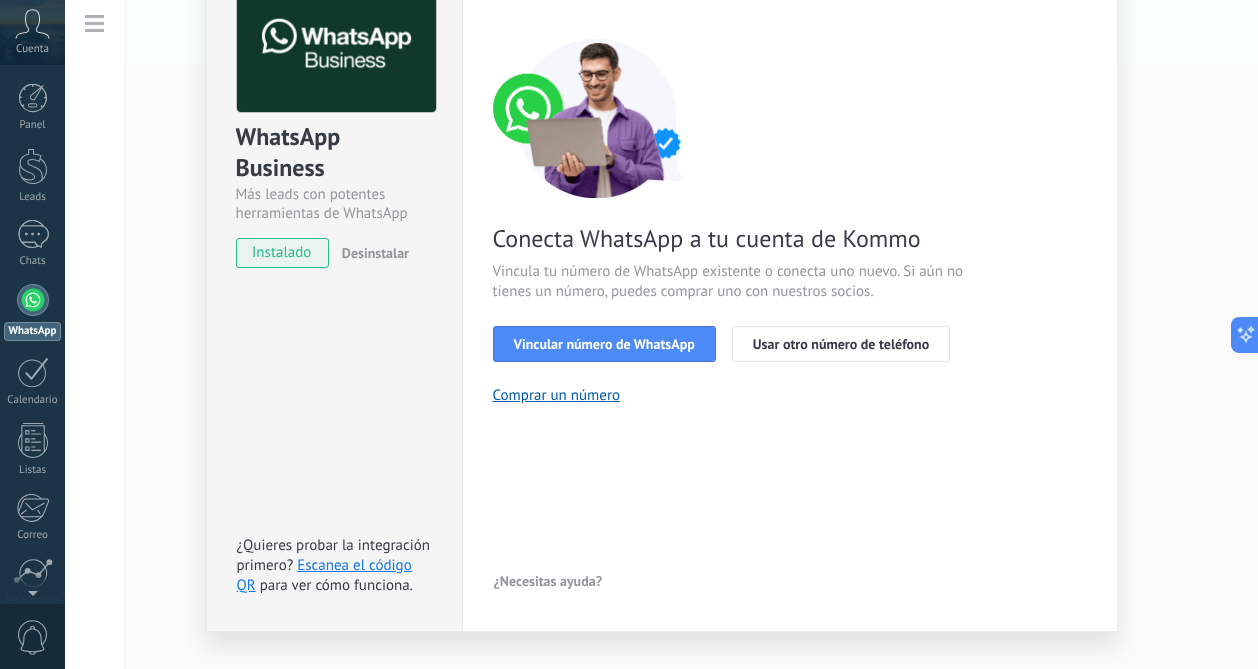 scroll, scrollTop: 161, scrollLeft: 0, axis: vertical 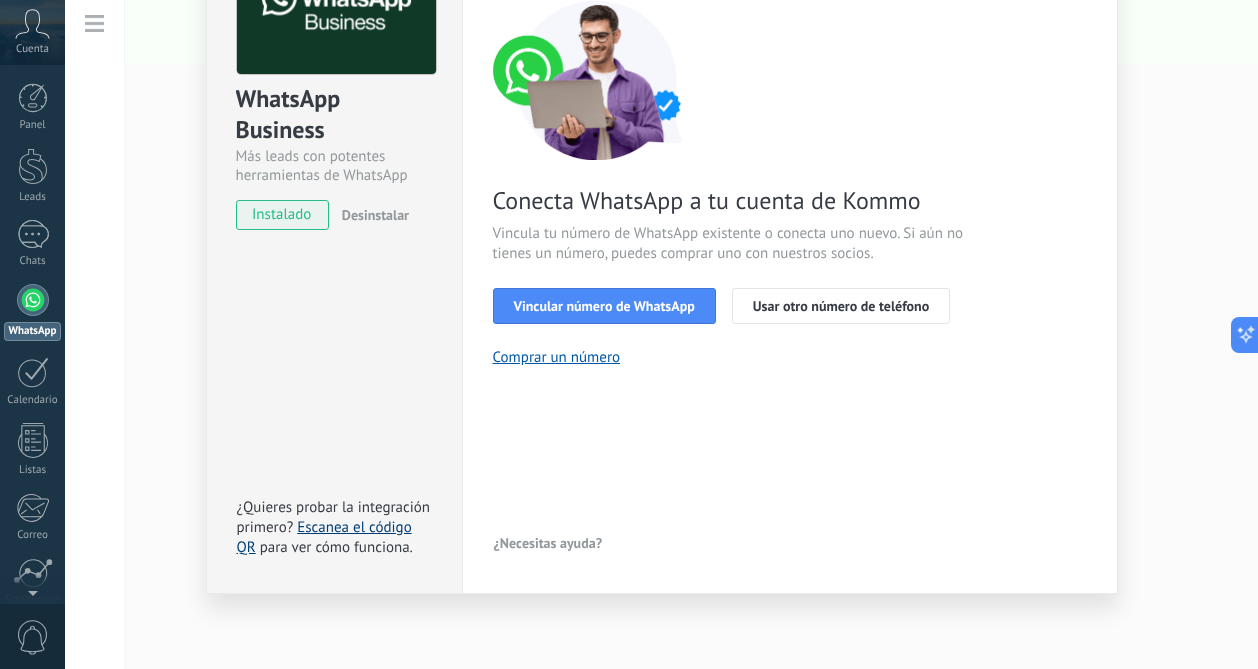 click on "Escanea el código QR" at bounding box center (324, 537) 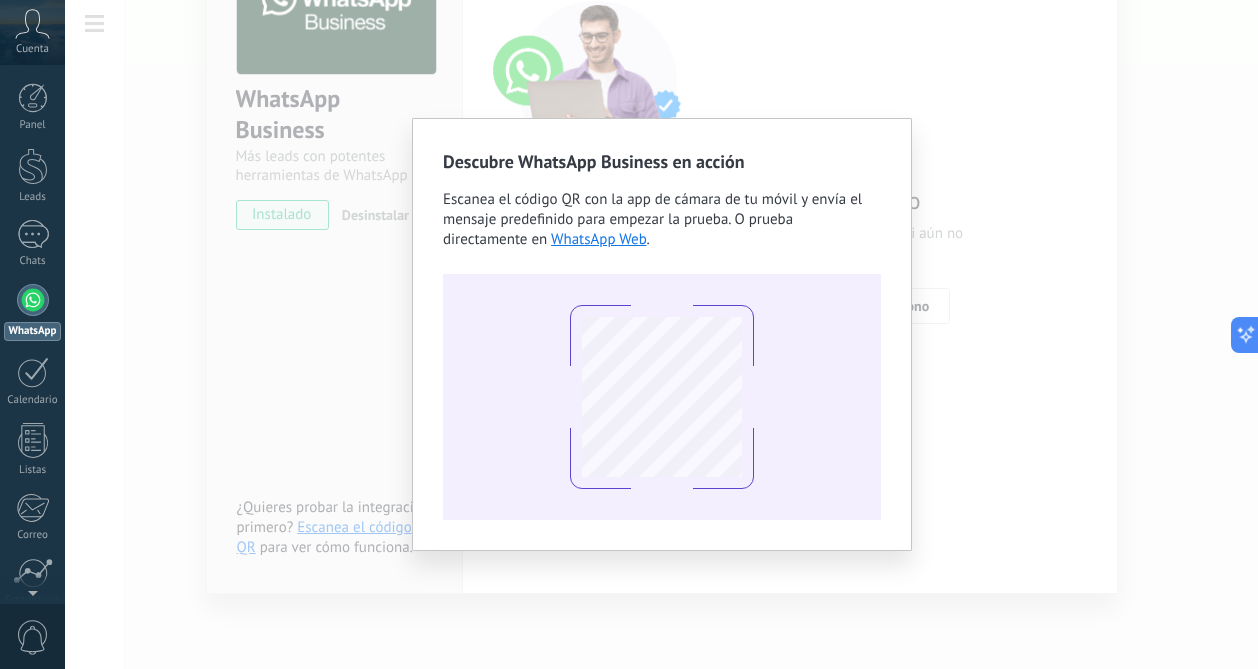 click on "Descubre WhatsApp Business en acción Escanea el código QR con la app de cámara de tu móvil y envía el mensaje predefinido para empezar la prueba. O prueba directamente en   WhatsApp Web ." at bounding box center [661, 334] 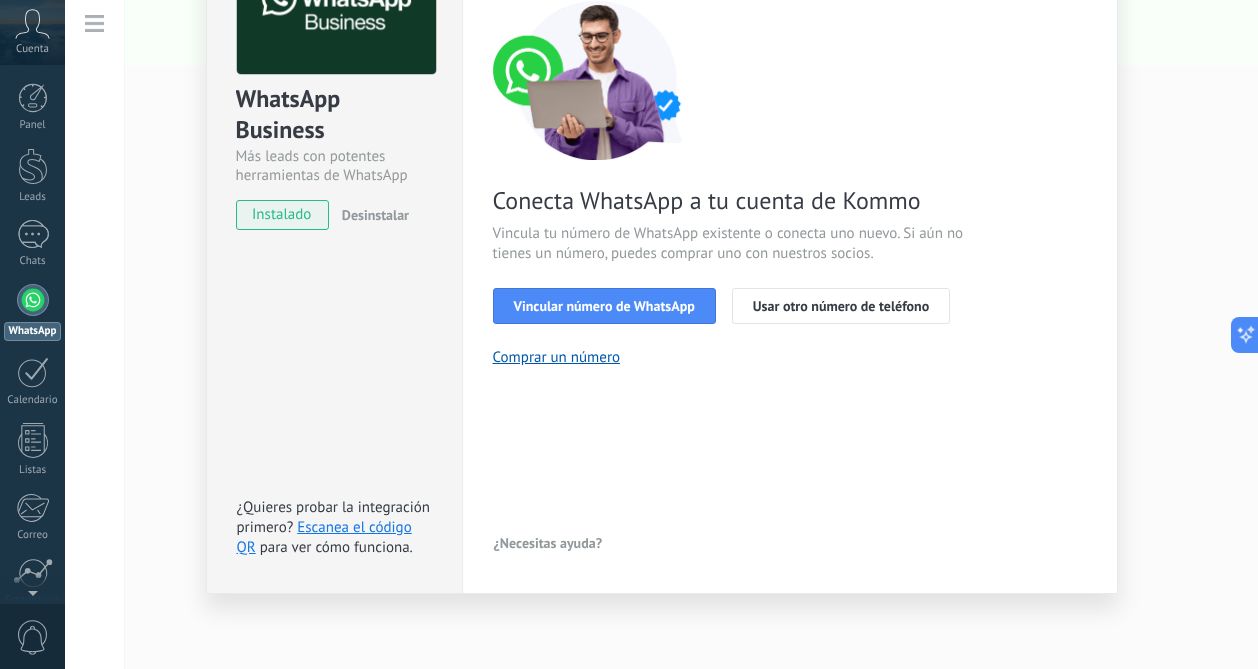 click on "< Volver 1 Seleccionar aplicación 2 Conectar Facebook  3 Finalizar configuración Conecta WhatsApp a tu cuenta de Kommo Vincula tu número de WhatsApp existente o conecta uno nuevo. Si aún no tienes un número, puedes comprar uno con nuestros socios. Vincular número de WhatsApp Usar otro número de teléfono Comprar un número ¿Necesitas ayuda?" at bounding box center [790, 249] 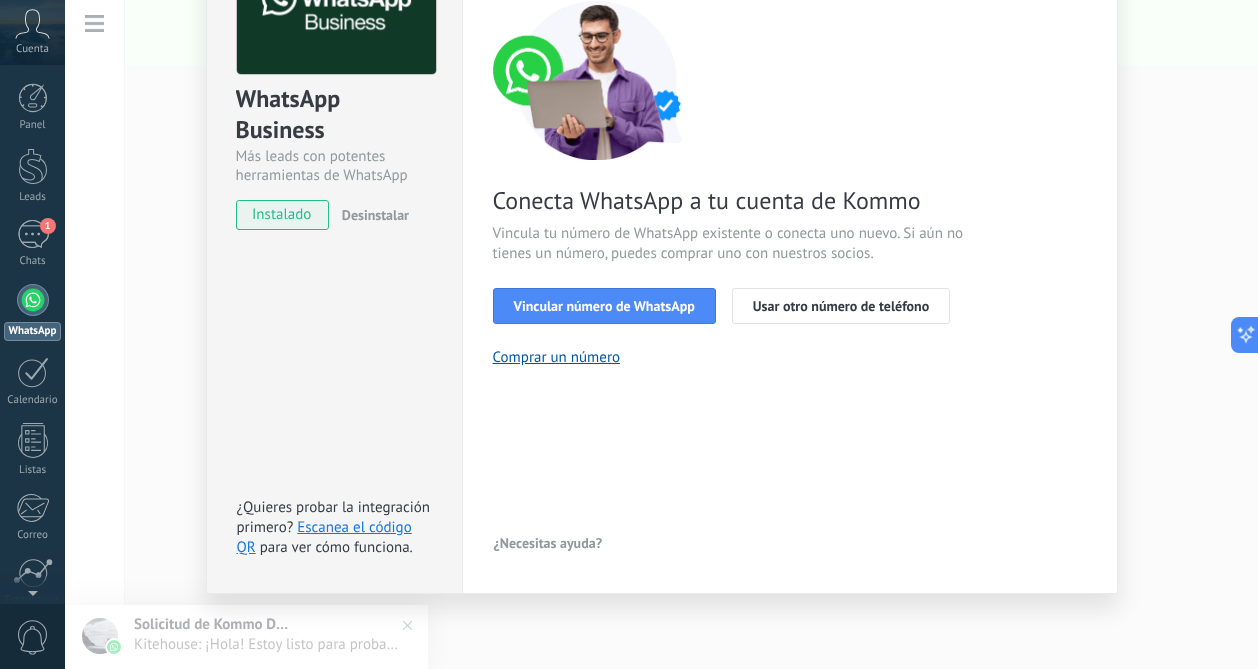 click on "< Volver 1 Seleccionar aplicación 2 Conectar Facebook  3 Finalizar configuración Conecta WhatsApp a tu cuenta de Kommo Vincula tu número de WhatsApp existente o conecta uno nuevo. Si aún no tienes un número, puedes comprar uno con nuestros socios. Vincular número de WhatsApp Usar otro número de teléfono Comprar un número ¿Necesitas ayuda?" at bounding box center [790, 249] 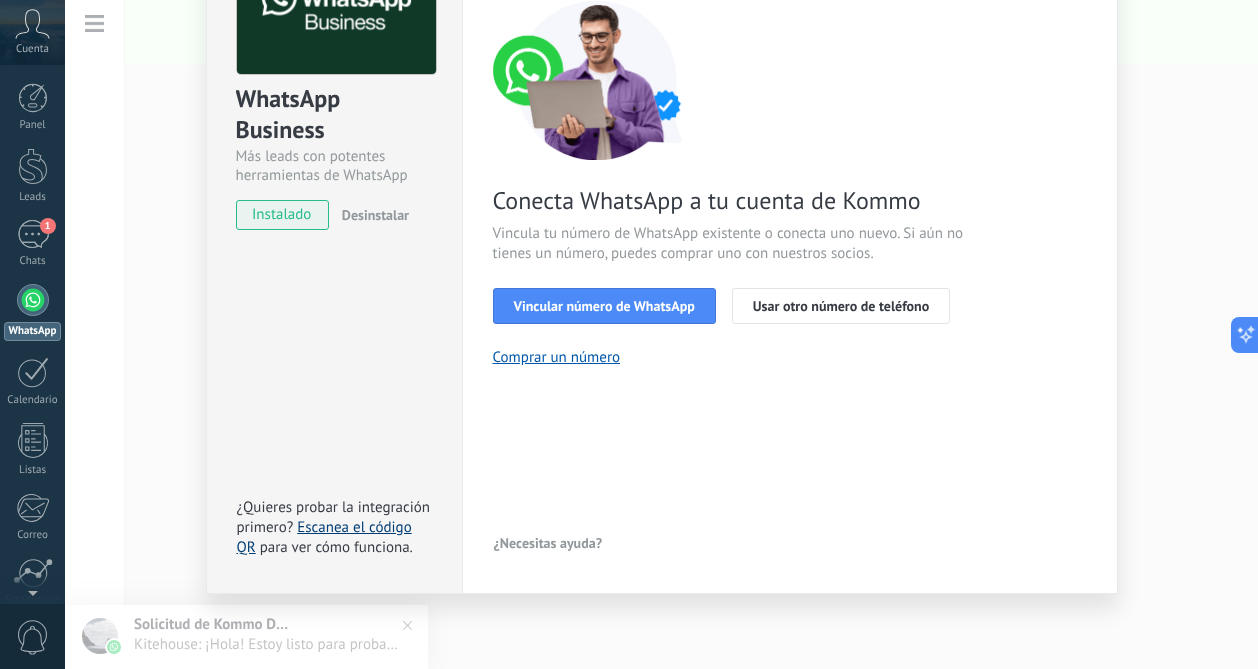 click on "Escanea el código QR" at bounding box center [324, 537] 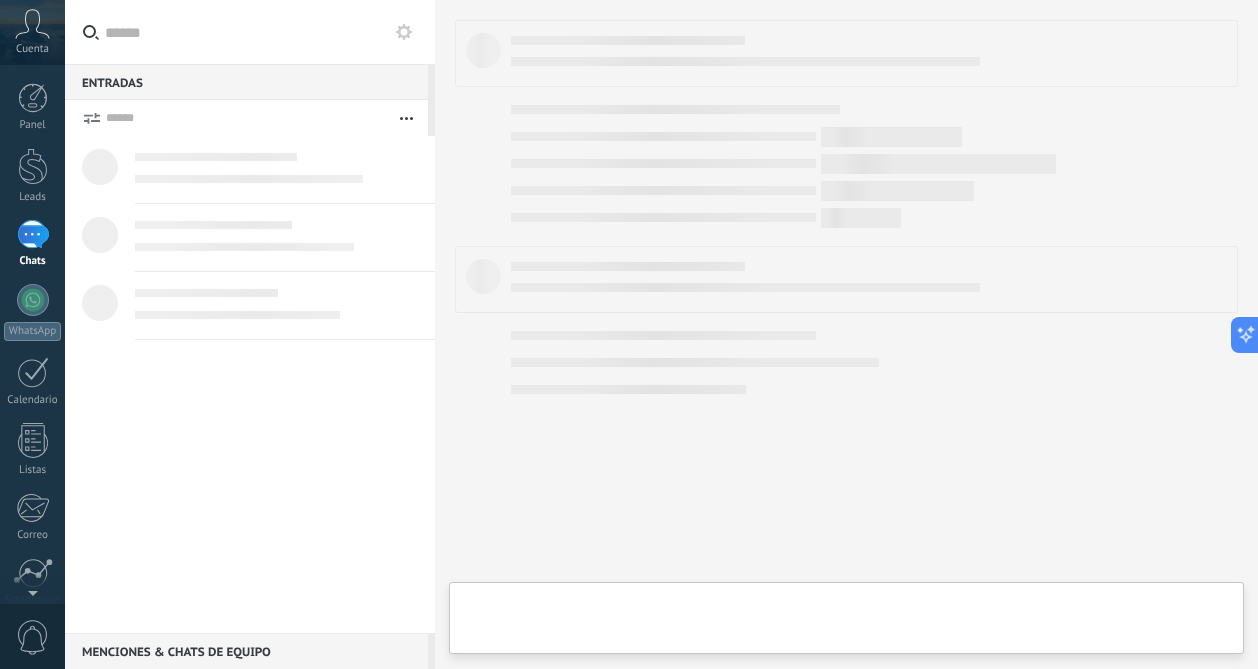 scroll, scrollTop: 0, scrollLeft: 0, axis: both 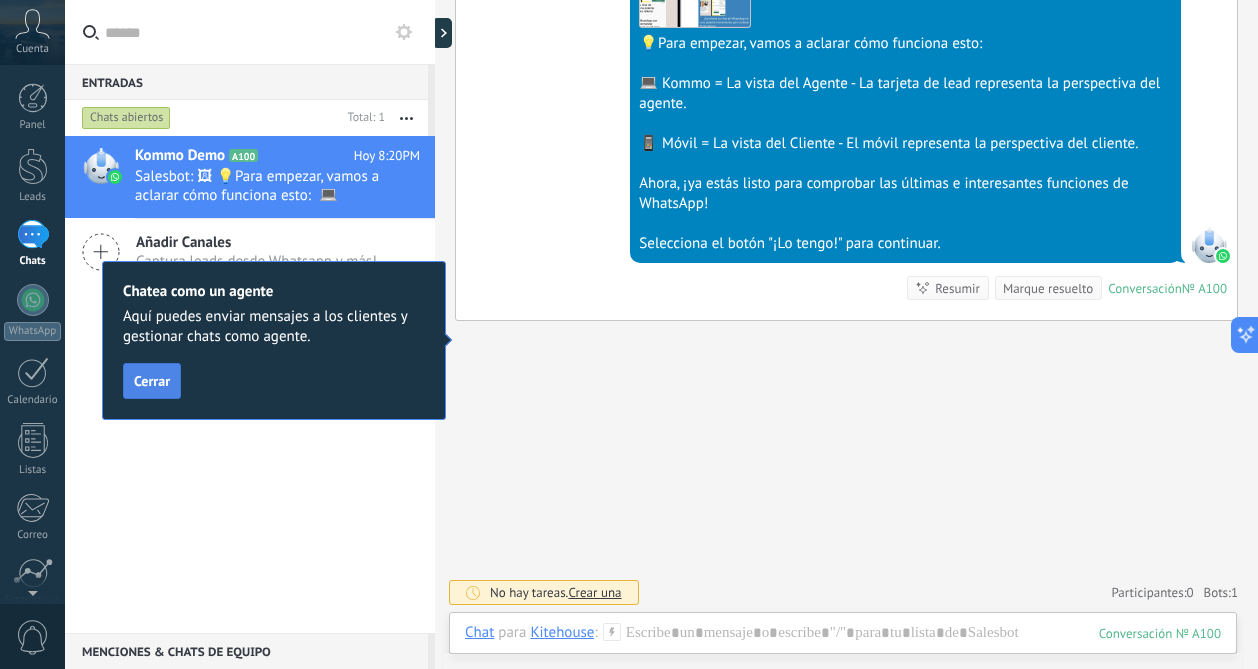 click on "Cerrar" at bounding box center (152, 381) 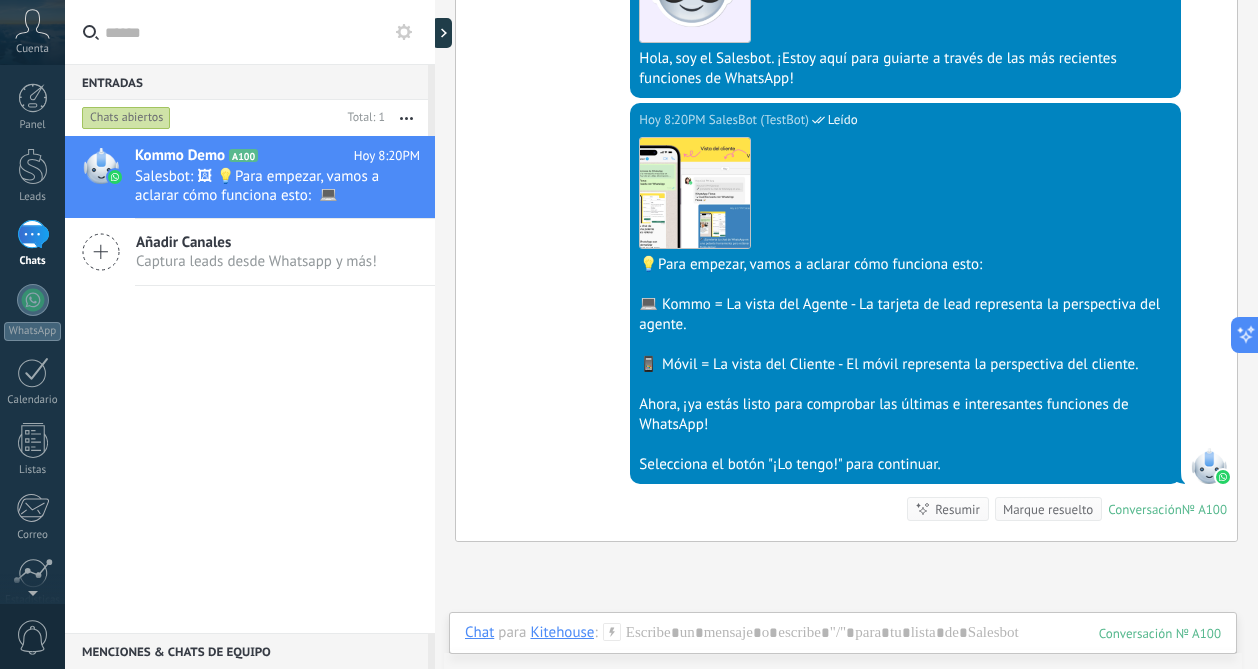 scroll, scrollTop: 521, scrollLeft: 0, axis: vertical 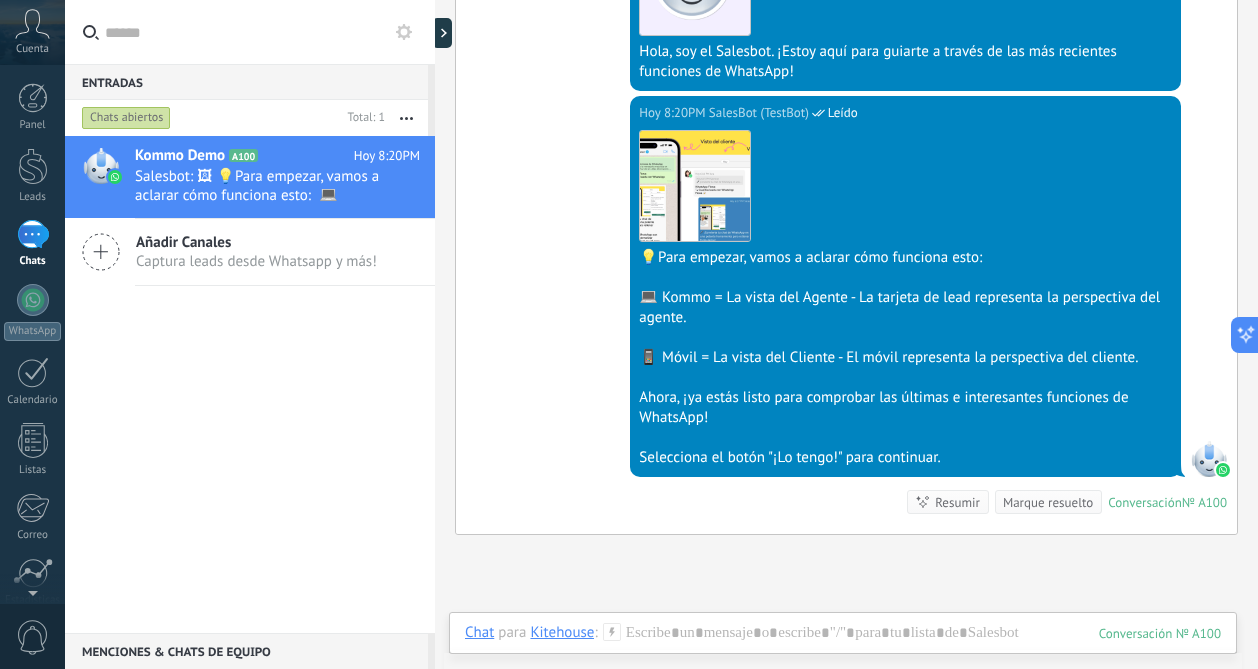 click on "Buscar Carga más Hoy Hoy Creación:  2  eventos   Expandir Hoy 8:20PM Kitehouse  ¡Hola! Estoy listo para probar WhatsApp en Kommo. Mi código de verificación es [CODE] Conversación   № A100 Conversación № A100 Hoy 8:20PM Robot  El valor del campo «Nombre»   se establece en «Kommo Demo» Hoy 8:20PM Robot  El valor del campo «Teléfono»   se establece en «[PHONE]» Kitehouse Kitehouse  Hoy 8:20PM SalesBot (TestBot)  Leído Descargar Hola, soy el Salesbot. ¡Estoy aquí para guiarte a través de las más recientes funciones de WhatsApp! Hoy 8:20PM SalesBot (TestBot)  Leído Descargar 💡Para empezar, vamos a aclarar cómo funciona esto:     💻 Kommo = La vista del Agente - La tarjeta de lead representa la perspectiva del agente.   📱 Móvil = La vista del Cliente - El móvil representa la perspectiva del cliente.   Ahora, ¡ya estás listo para comprobar las últimas e interesantes funciones de WhatsApp!   Selecciona el botón "¡Lo tengo!" para continuar. Conversación" at bounding box center (846, 181) 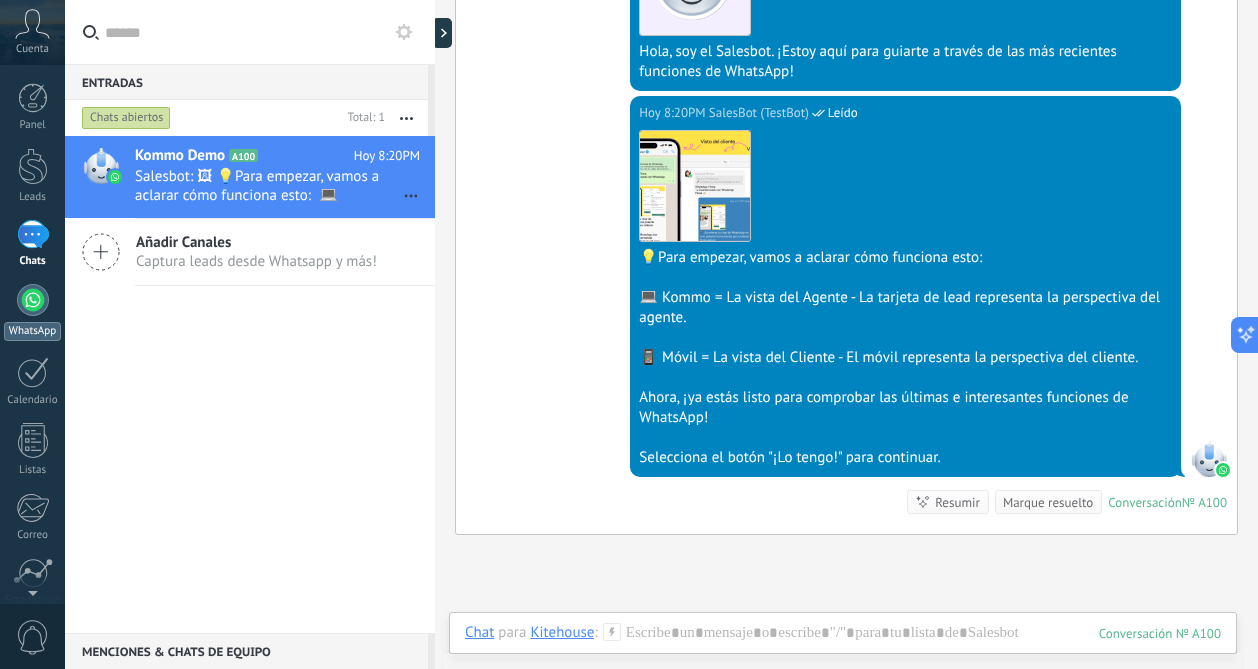 click at bounding box center (33, 300) 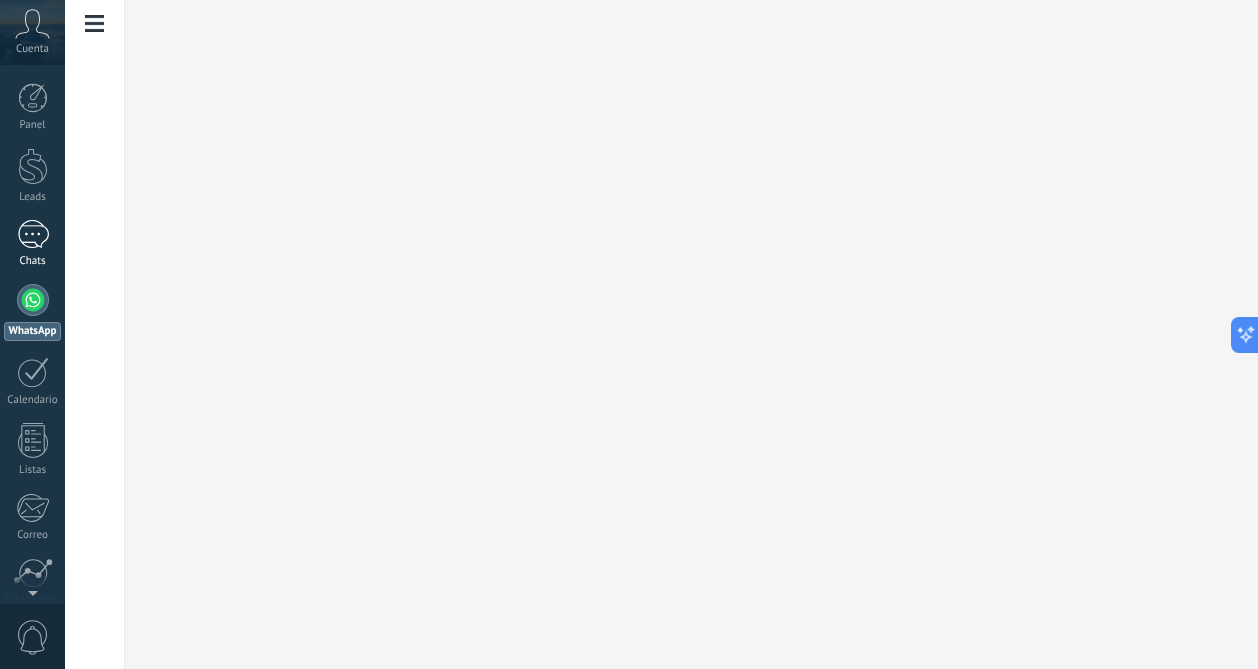 click on "1" at bounding box center [33, 234] 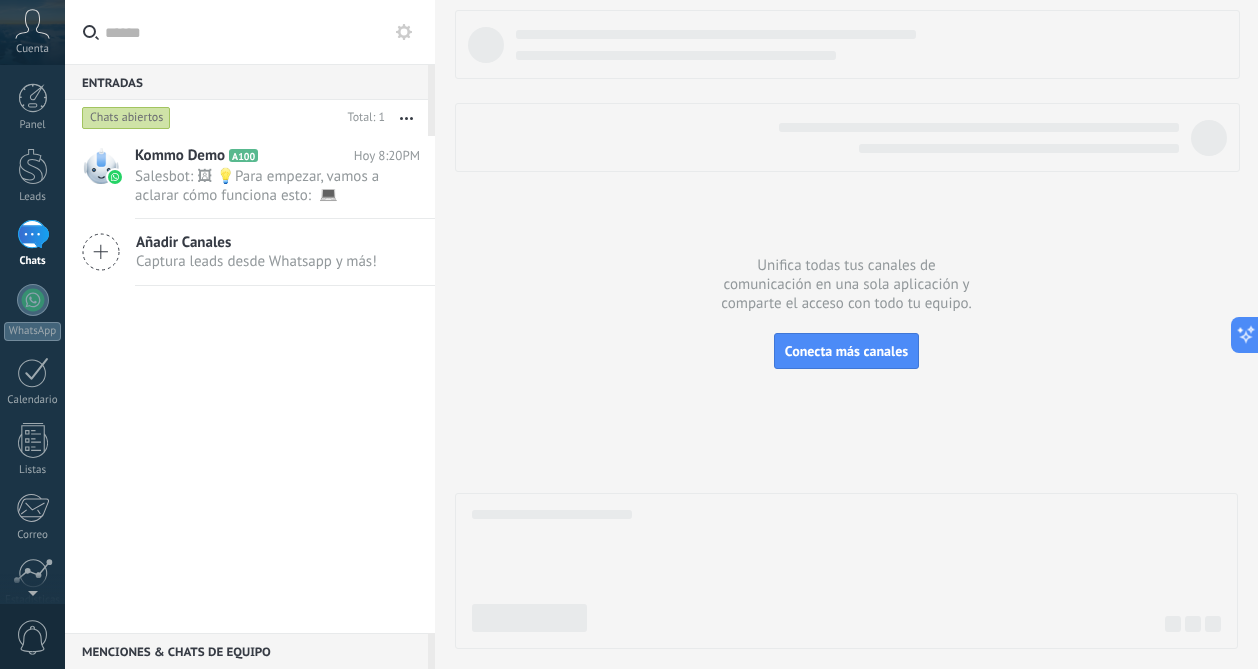 click on "Kommo Demo
A100
Hoy 8:20PM
Salesbot: 🖼 💡Para empezar, vamos a aclarar cómo funciona esto:
💻 Kommo = La vista del Agente - La tarjeta de lead repr...
Añadir Canales
Captura leads desde Whatsapp y más!" at bounding box center (250, 384) 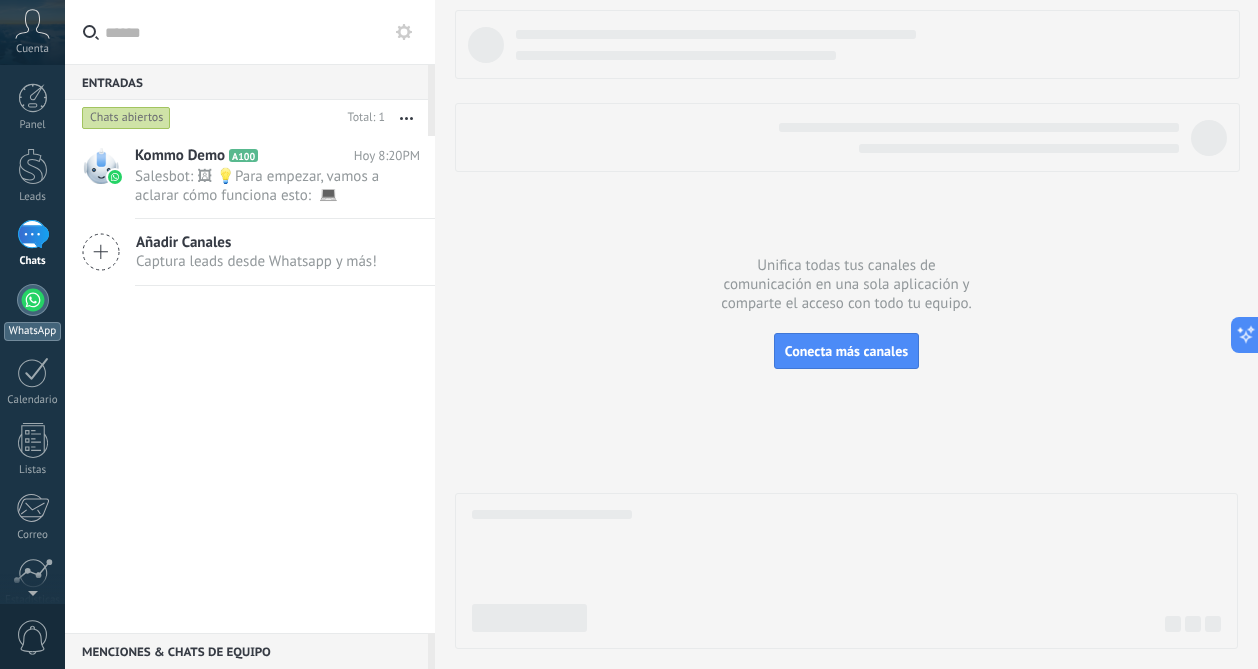 click at bounding box center (33, 300) 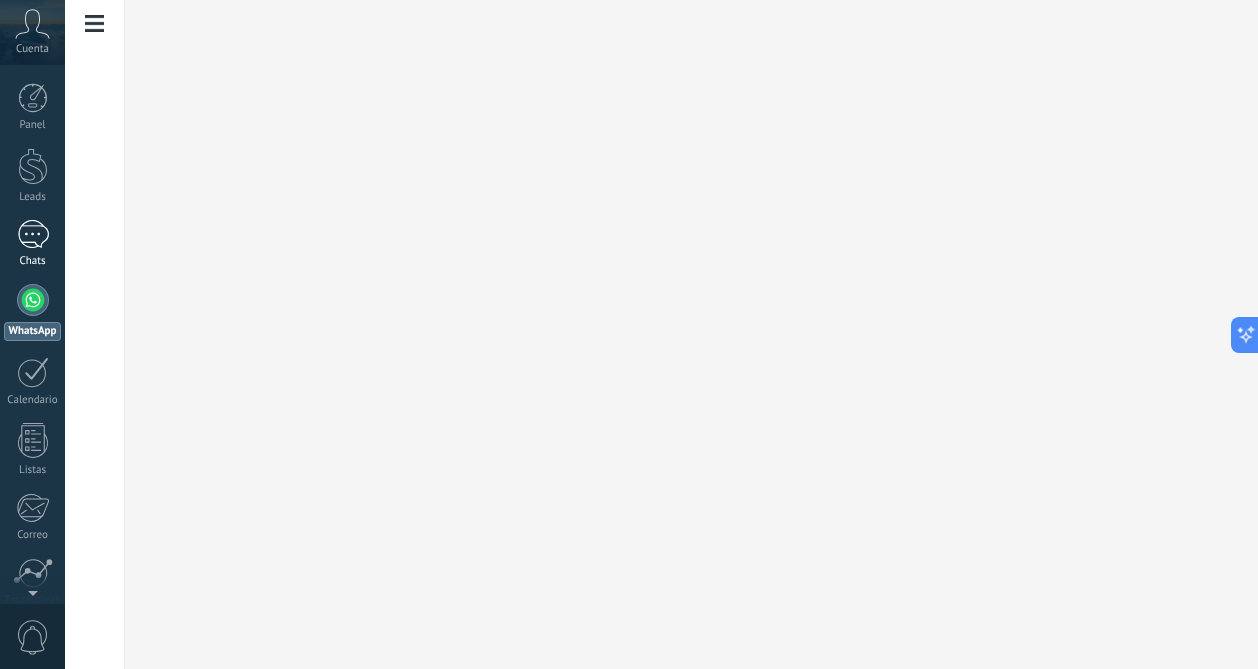 click on "1" at bounding box center [33, 234] 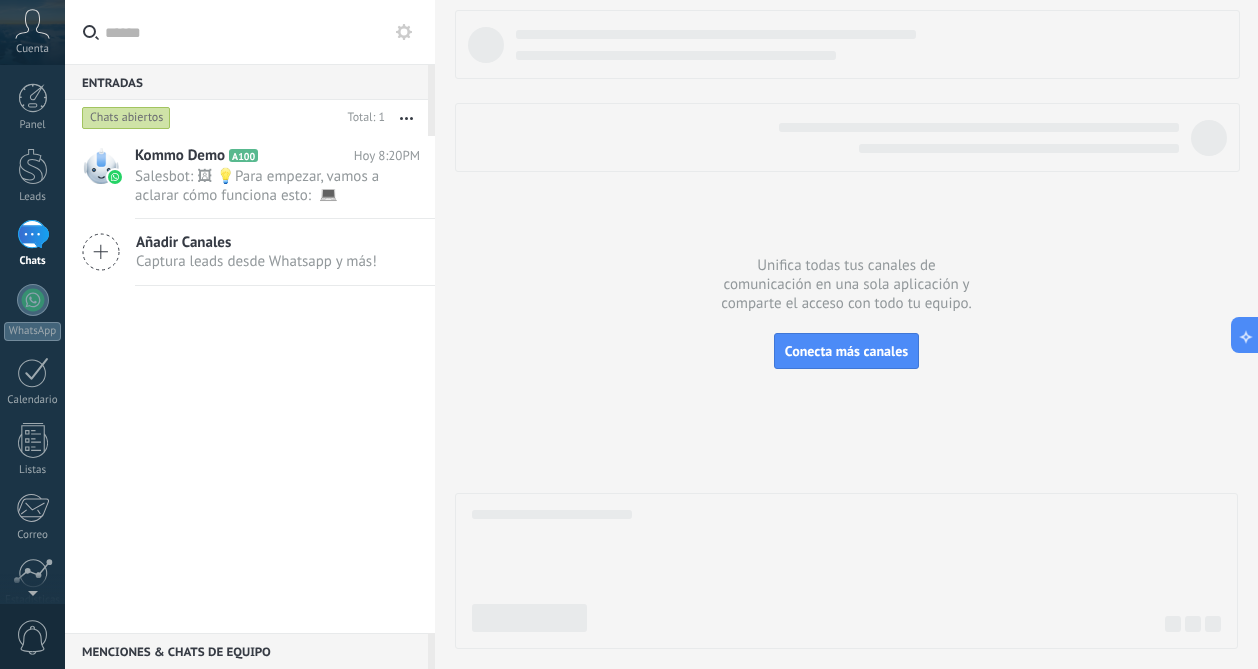 click on "Kommo Demo
A100
Hoy 8:20PM
Salesbot: 🖼 💡Para empezar, vamos a aclarar cómo funciona esto:
💻 Kommo = La vista del Agente - La tarjeta de lead repr...
Añadir Canales
Captura leads desde Whatsapp y más!" at bounding box center [250, 384] 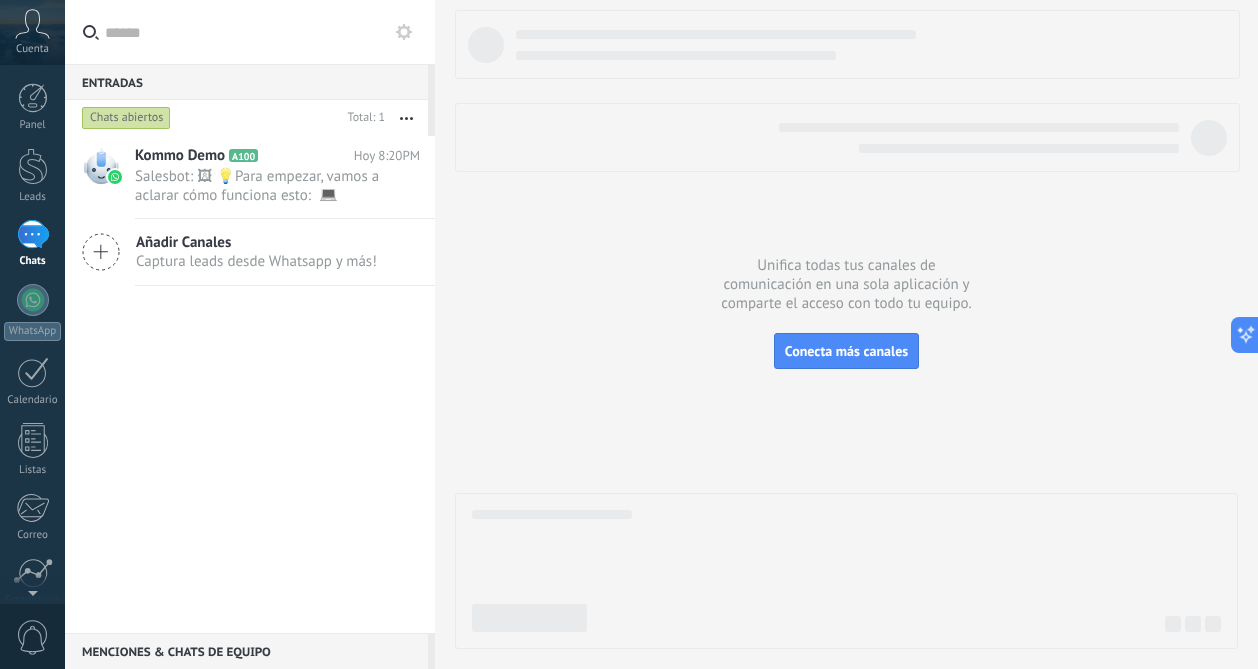 click on "1" at bounding box center (33, 234) 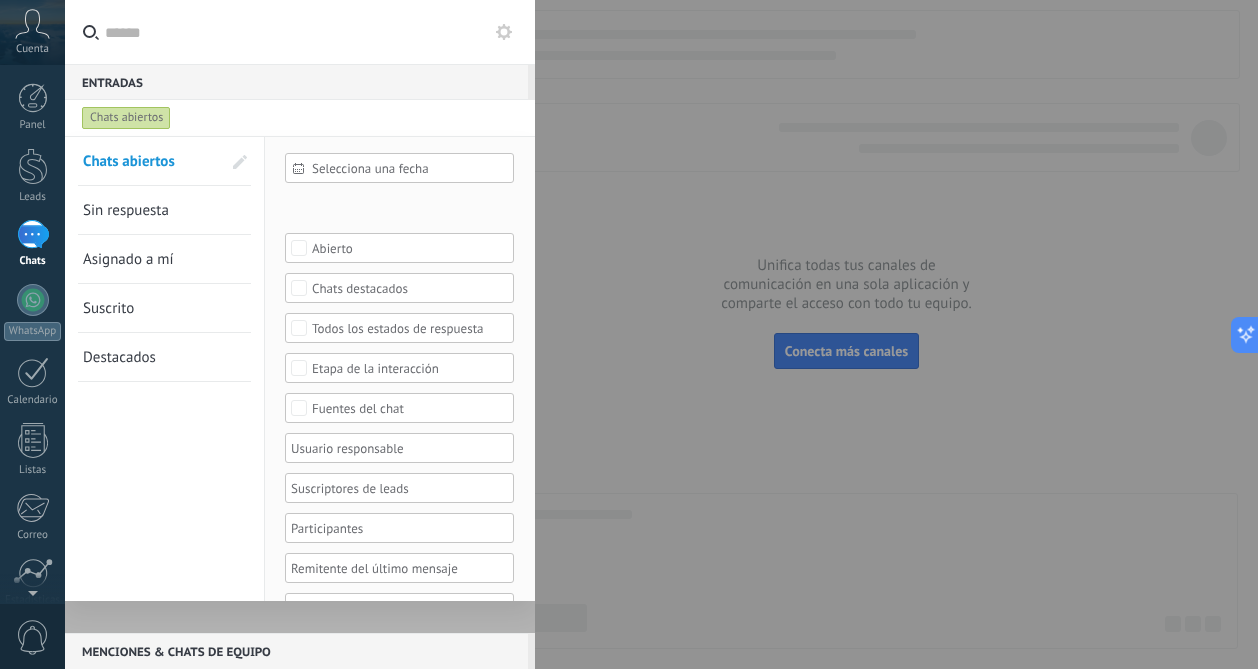 click on "Sin respuesta" at bounding box center (126, 210) 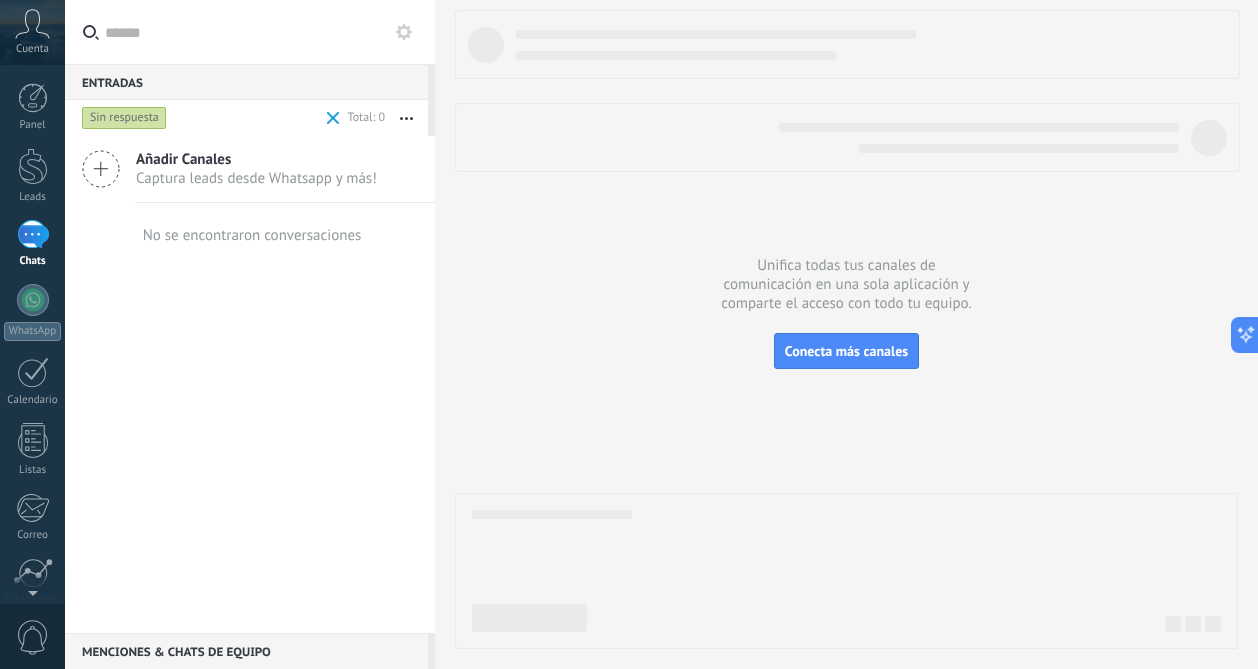 click at bounding box center [333, 118] 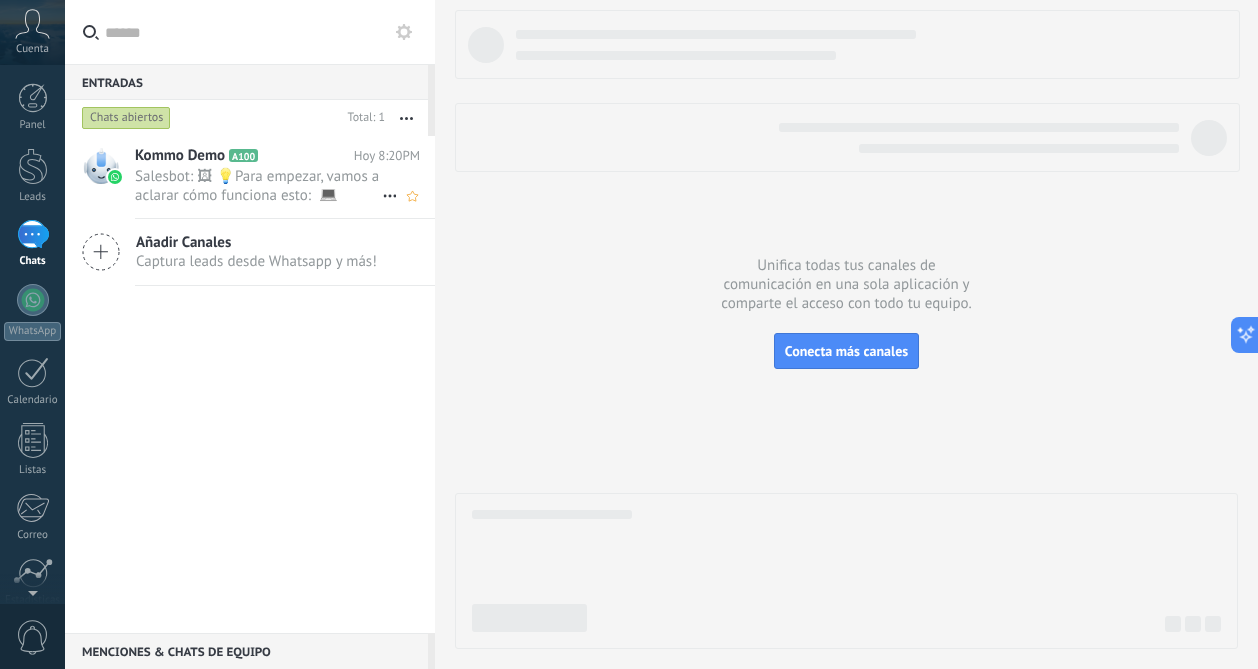 click on "Salesbot: 🖼 💡Para empezar, vamos a aclarar cómo funciona esto:
💻 Kommo = La vista del Agente - La tarjeta de lead repr..." at bounding box center [258, 186] 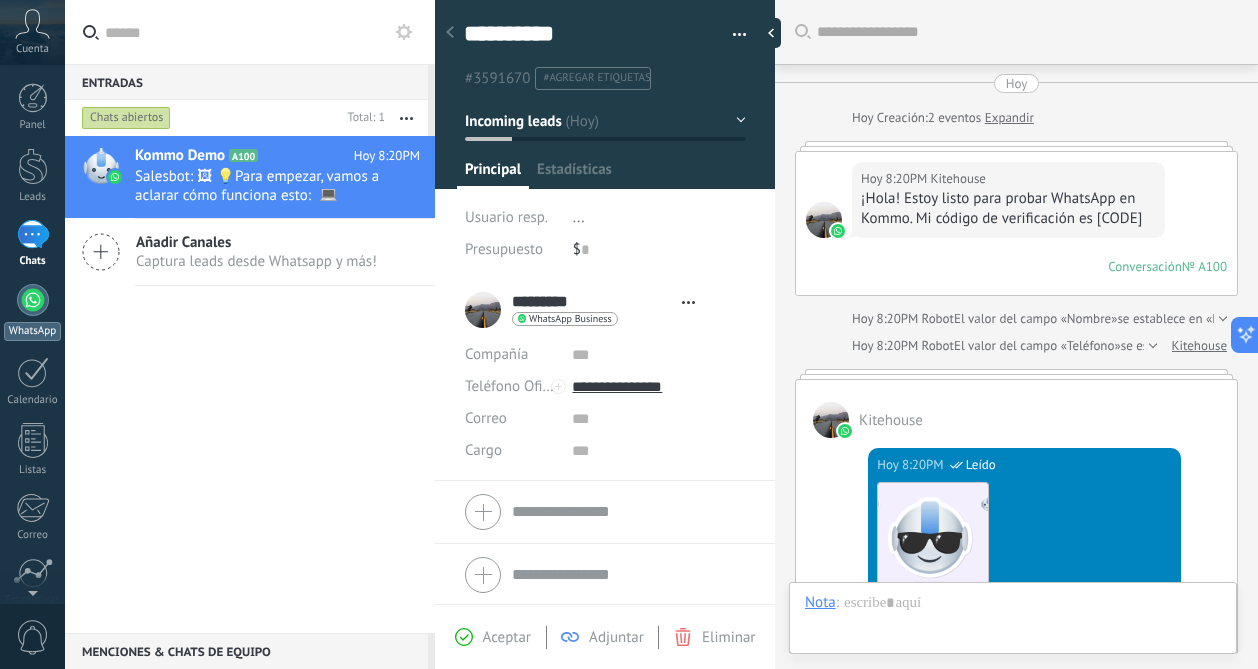 scroll, scrollTop: 597, scrollLeft: 0, axis: vertical 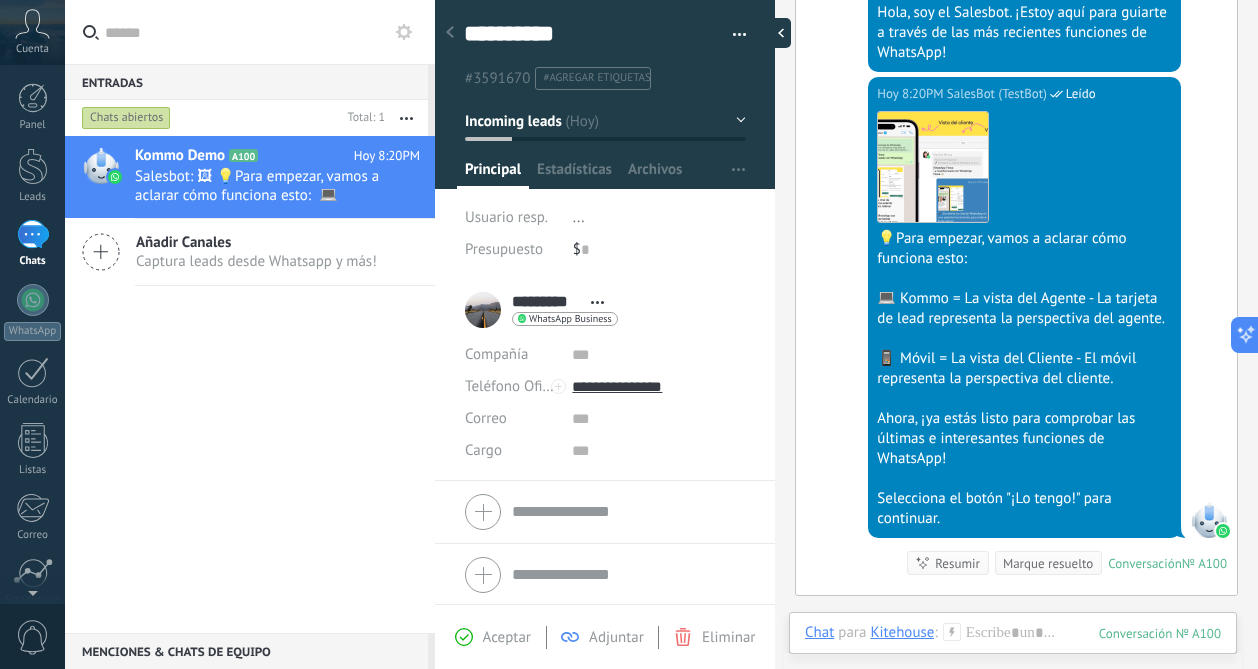 click at bounding box center [776, 33] 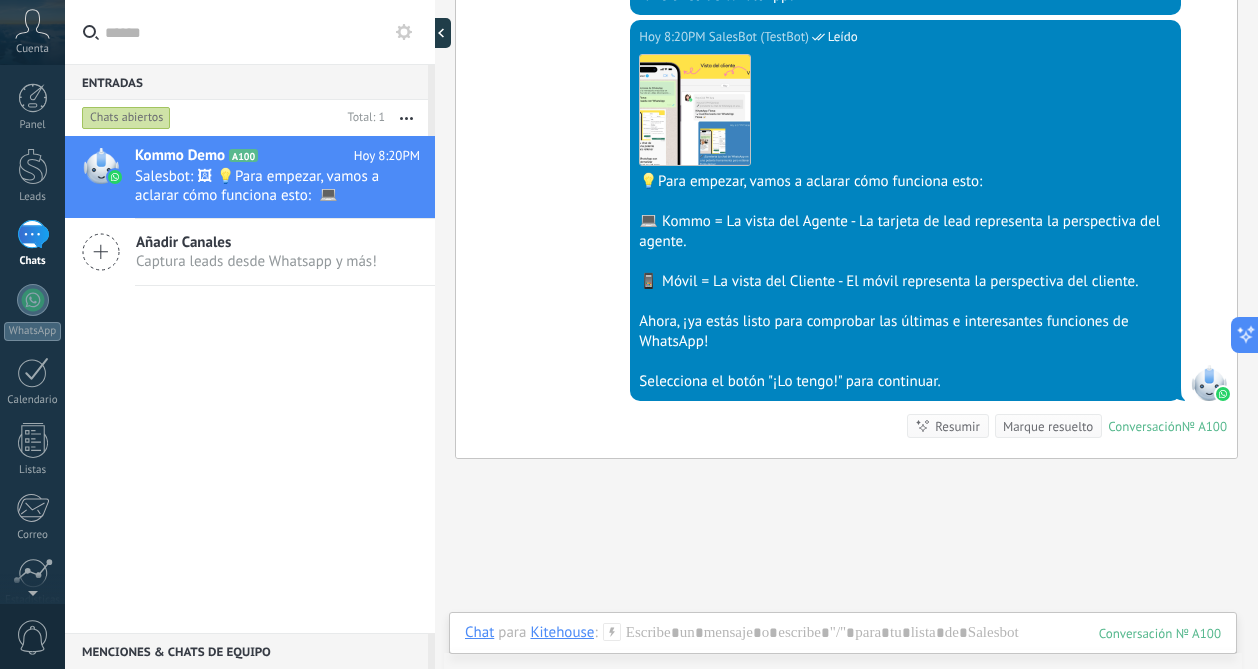 scroll, scrollTop: 19, scrollLeft: 0, axis: vertical 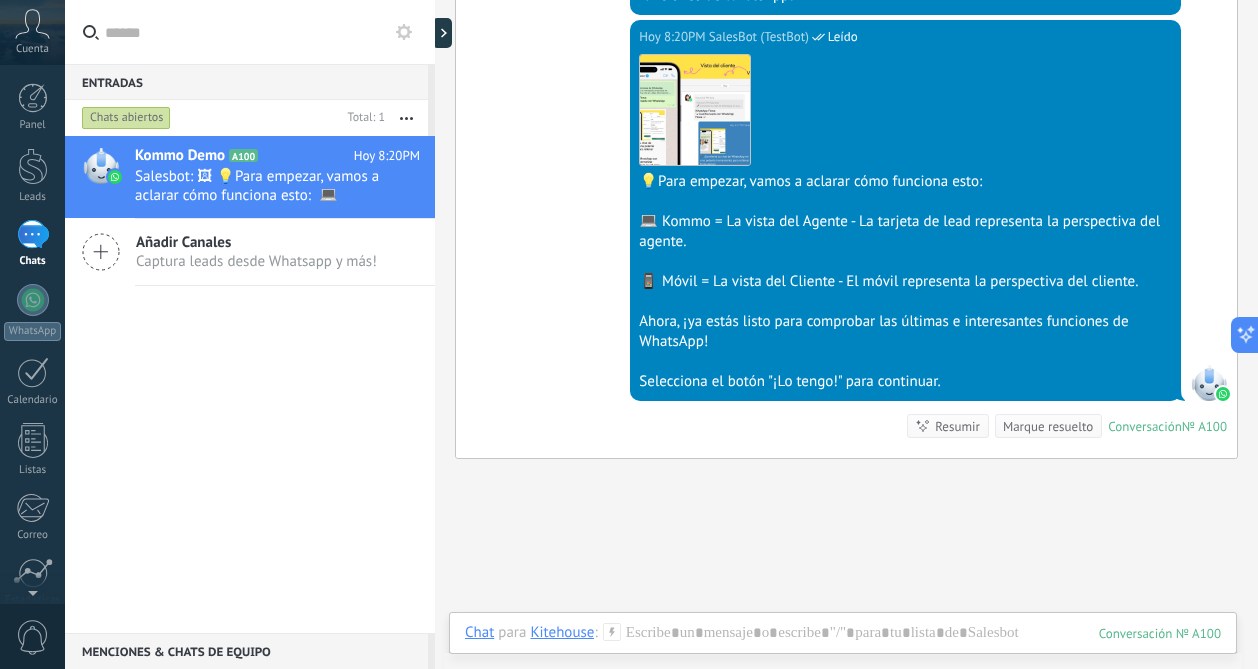 click on "Kommo Demo
A100
Hoy 8:20PM
Salesbot: 🖼 💡Para empezar, vamos a aclarar cómo funciona esto:
💻 Kommo = La vista del Agente - La tarjeta de lead repr...
Añadir Canales
Captura leads desde Whatsapp y más!" at bounding box center (250, 384) 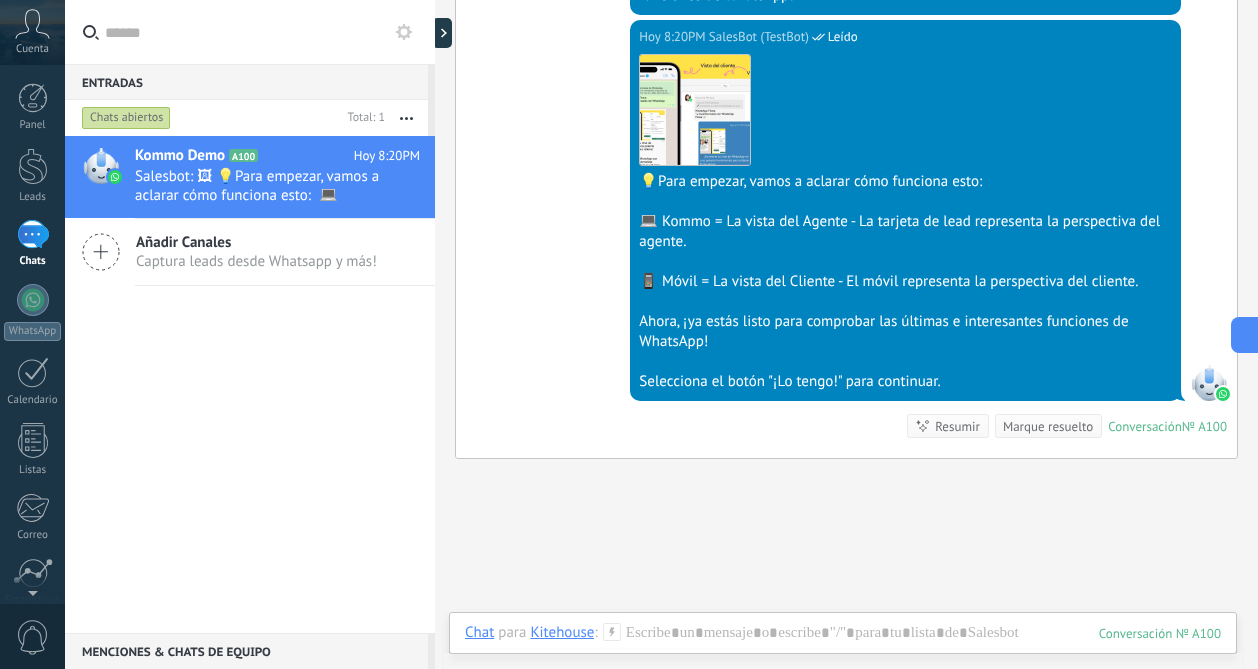 click on "Kommo Demo
A100
Hoy 8:20PM
Salesbot: 🖼 💡Para empezar, vamos a aclarar cómo funciona esto:
💻 Kommo = La vista del Agente - La tarjeta de lead repr...
Añadir Canales
Captura leads desde Whatsapp y más!" at bounding box center [250, 384] 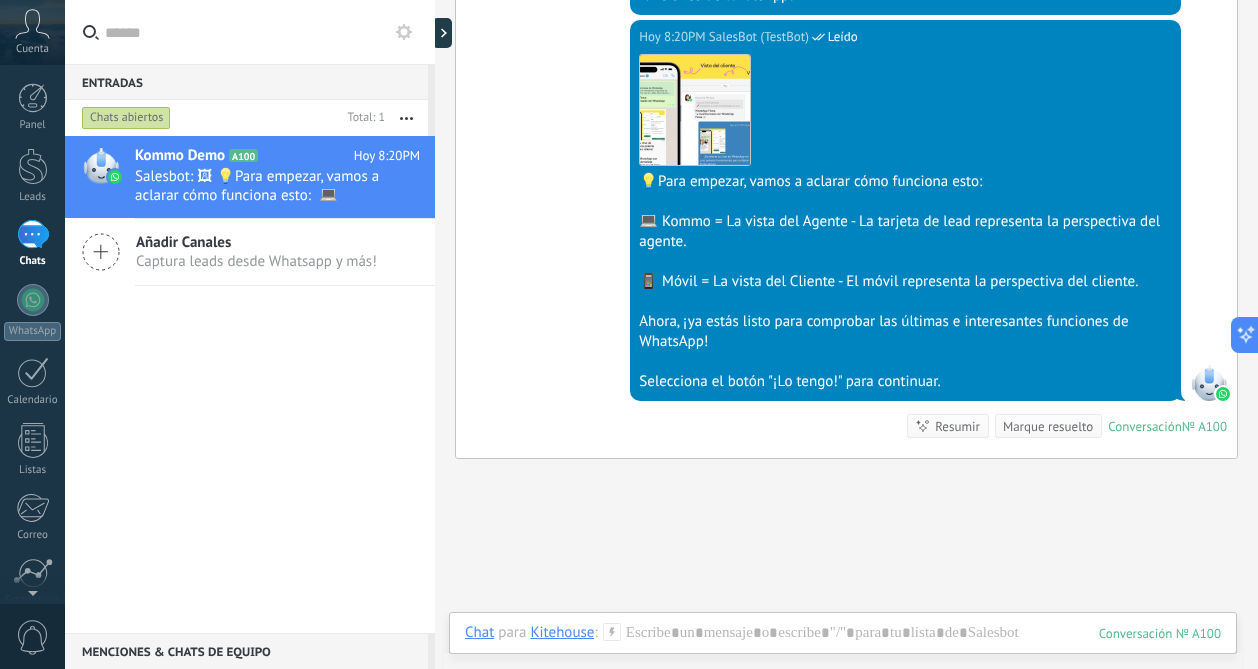 click on "1" at bounding box center (33, 234) 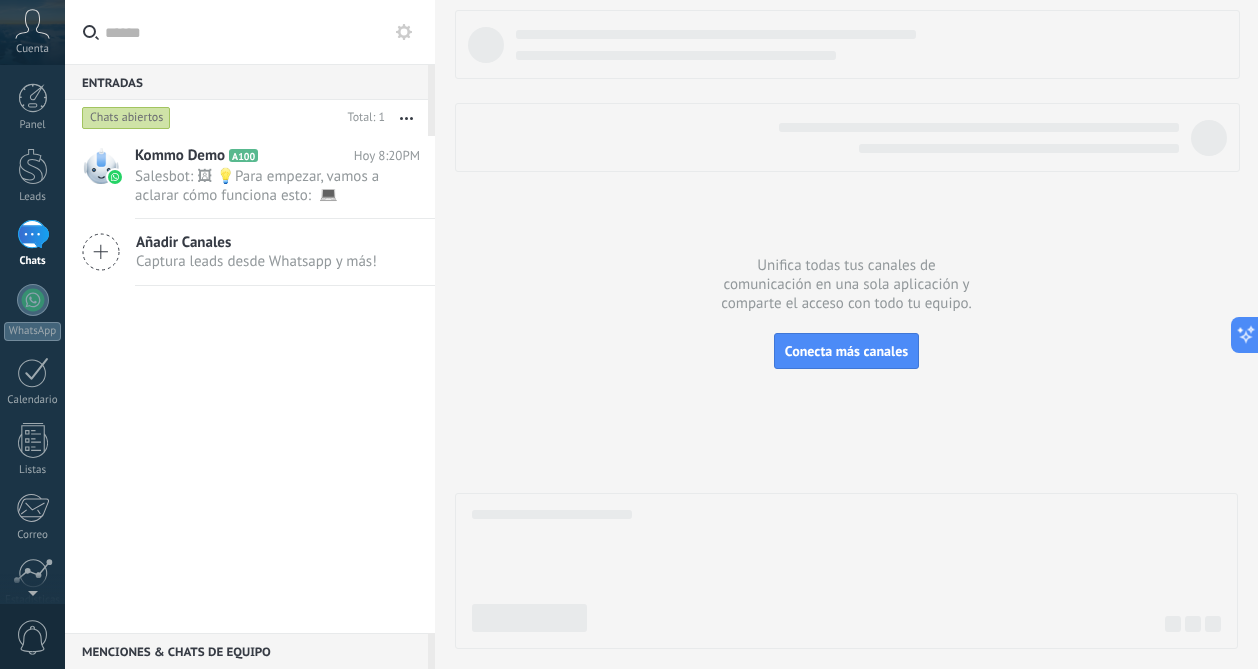 click on "Kommo Demo
A100
Hoy 8:20PM
Salesbot: 🖼 💡Para empezar, vamos a aclarar cómo funciona esto:
💻 Kommo = La vista del Agente - La tarjeta de lead repr...
Añadir Canales
Captura leads desde Whatsapp y más!" at bounding box center [250, 384] 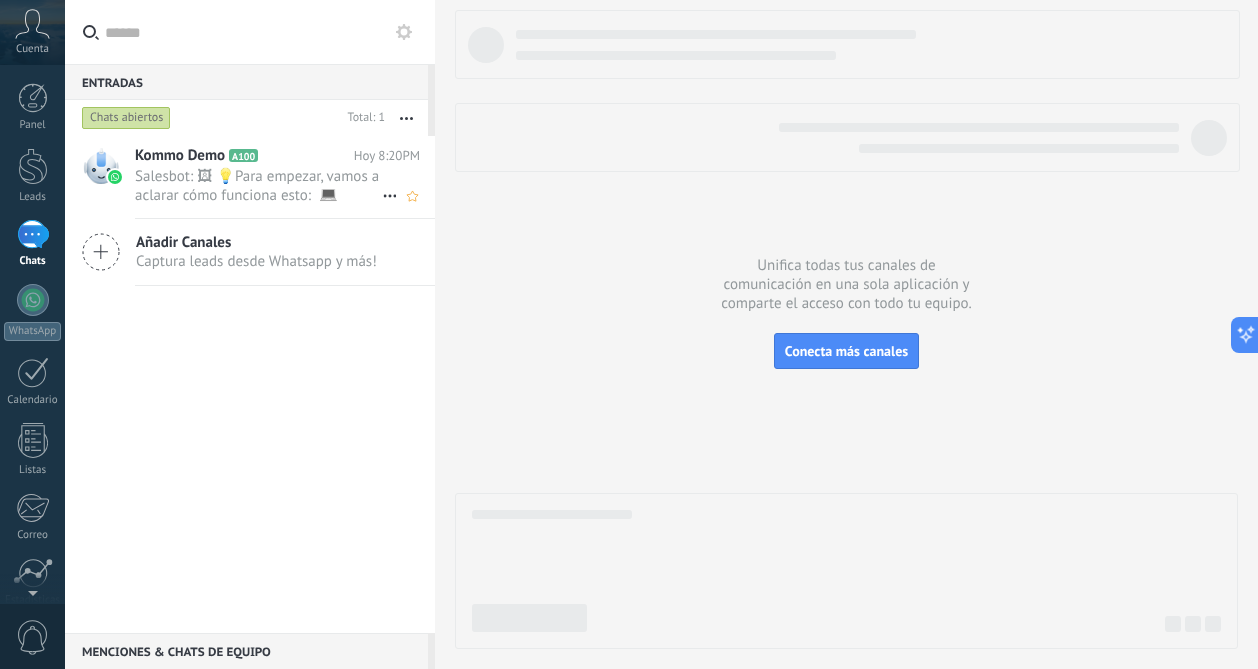 click on "Salesbot: 🖼 💡Para empezar, vamos a aclarar cómo funciona esto:
💻 Kommo = La vista del Agente - La tarjeta de lead repr..." at bounding box center (258, 186) 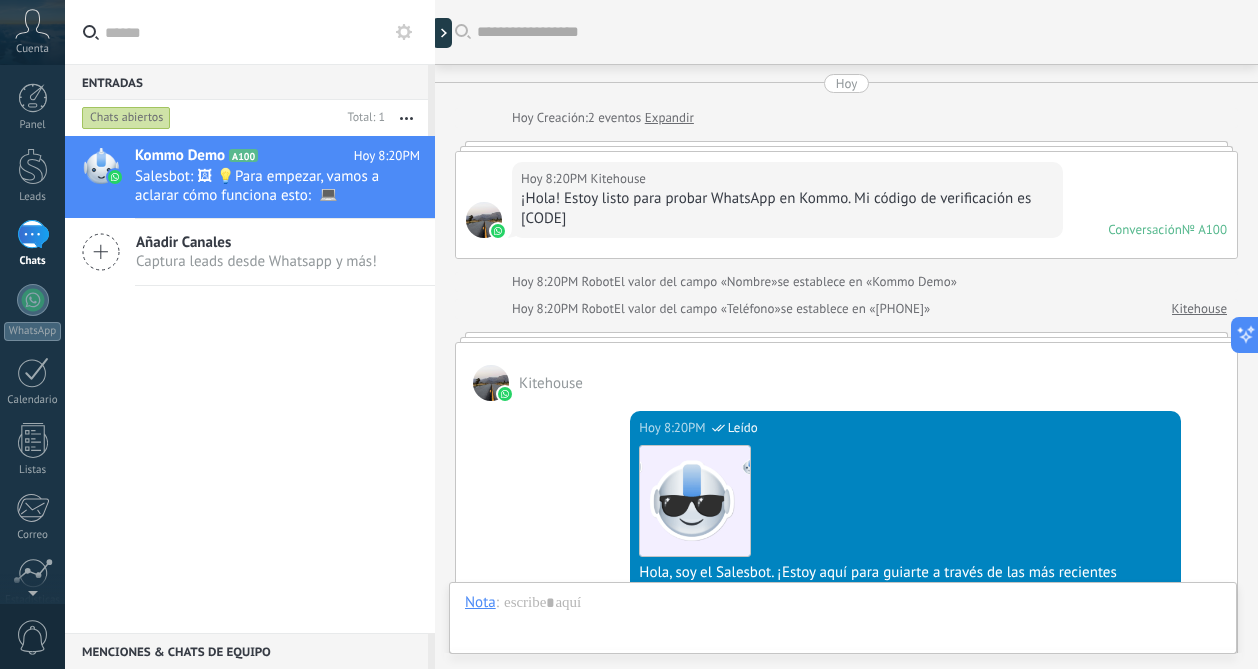 scroll, scrollTop: 501, scrollLeft: 0, axis: vertical 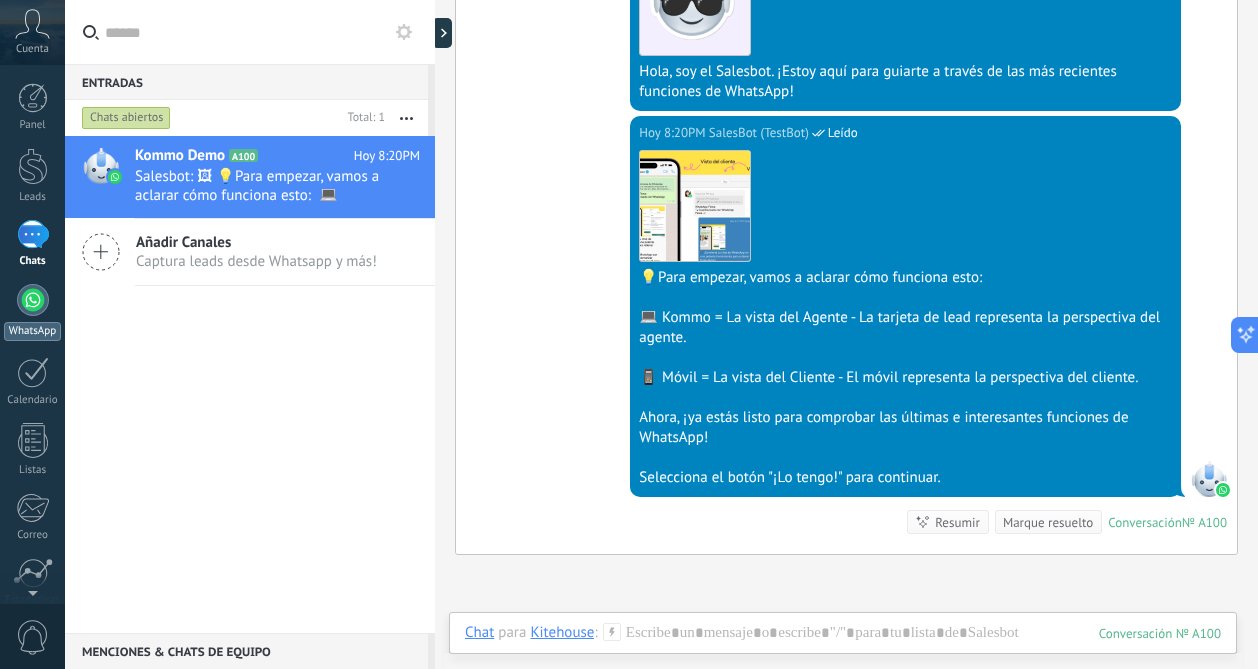 click at bounding box center (33, 300) 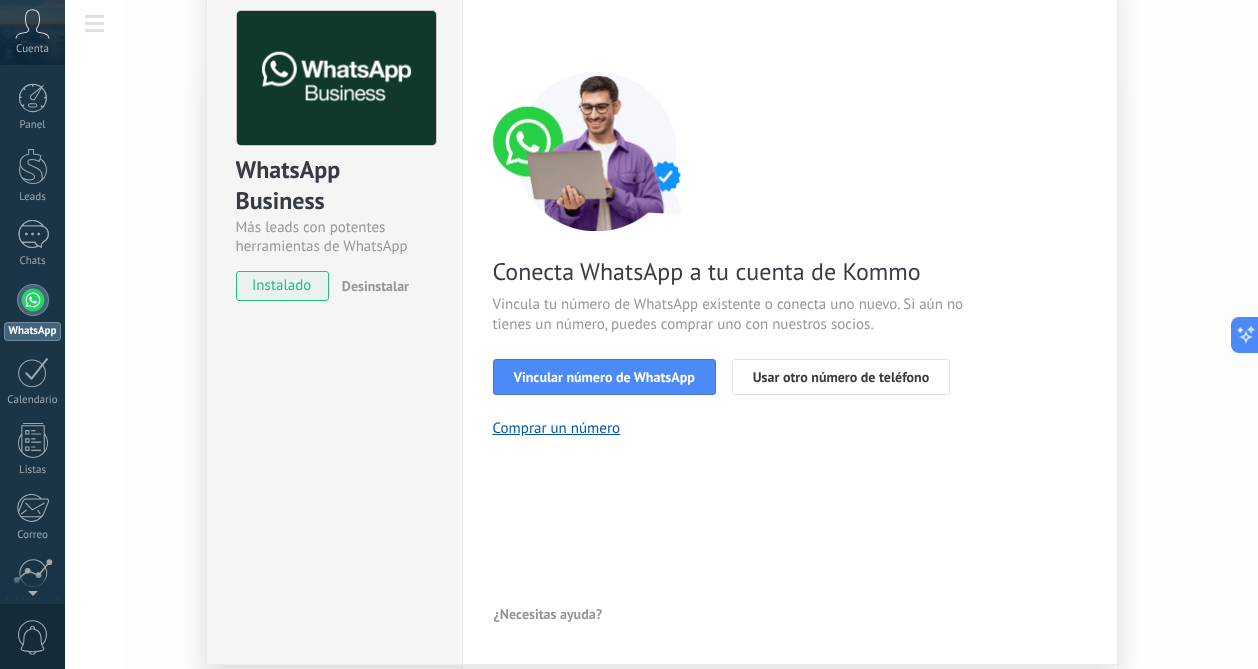 scroll, scrollTop: 161, scrollLeft: 0, axis: vertical 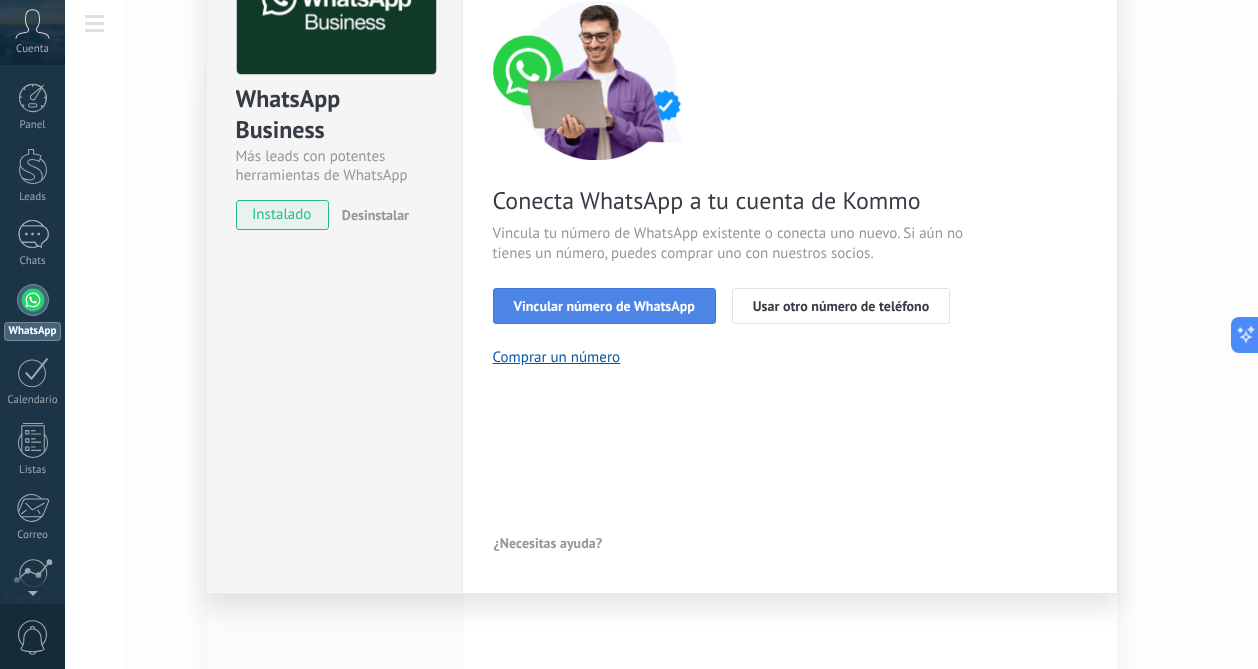 click on "Vincular número de WhatsApp" at bounding box center [604, 306] 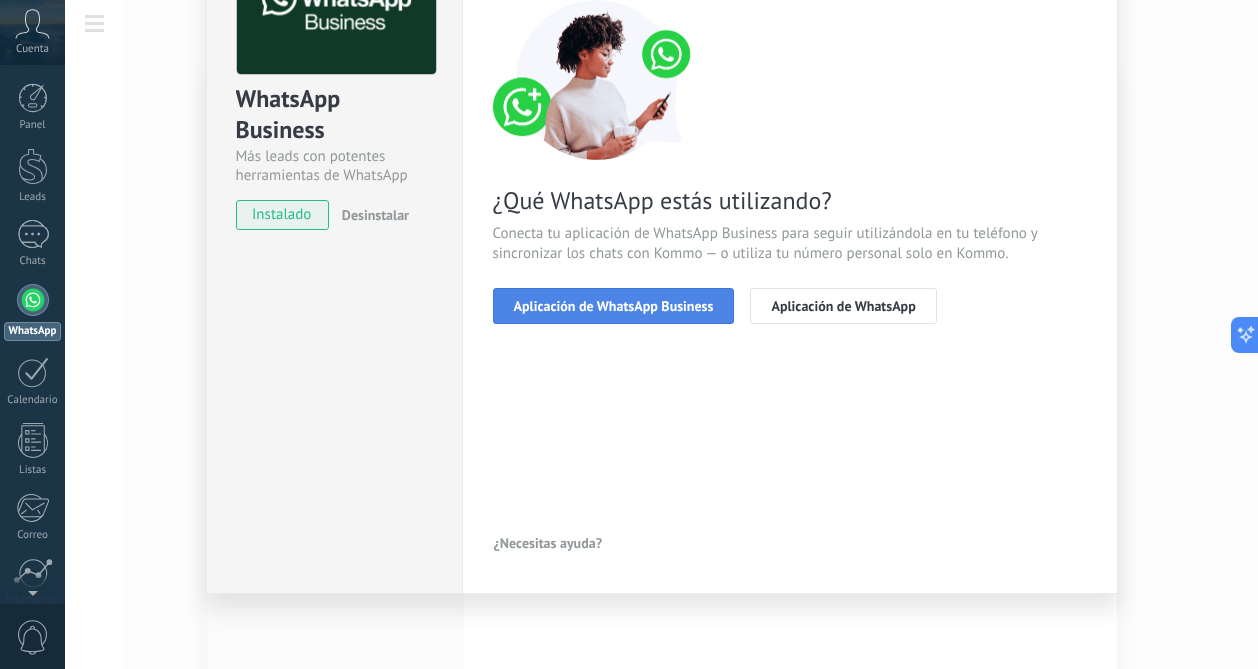 click on "Aplicación de WhatsApp Business" at bounding box center (614, 306) 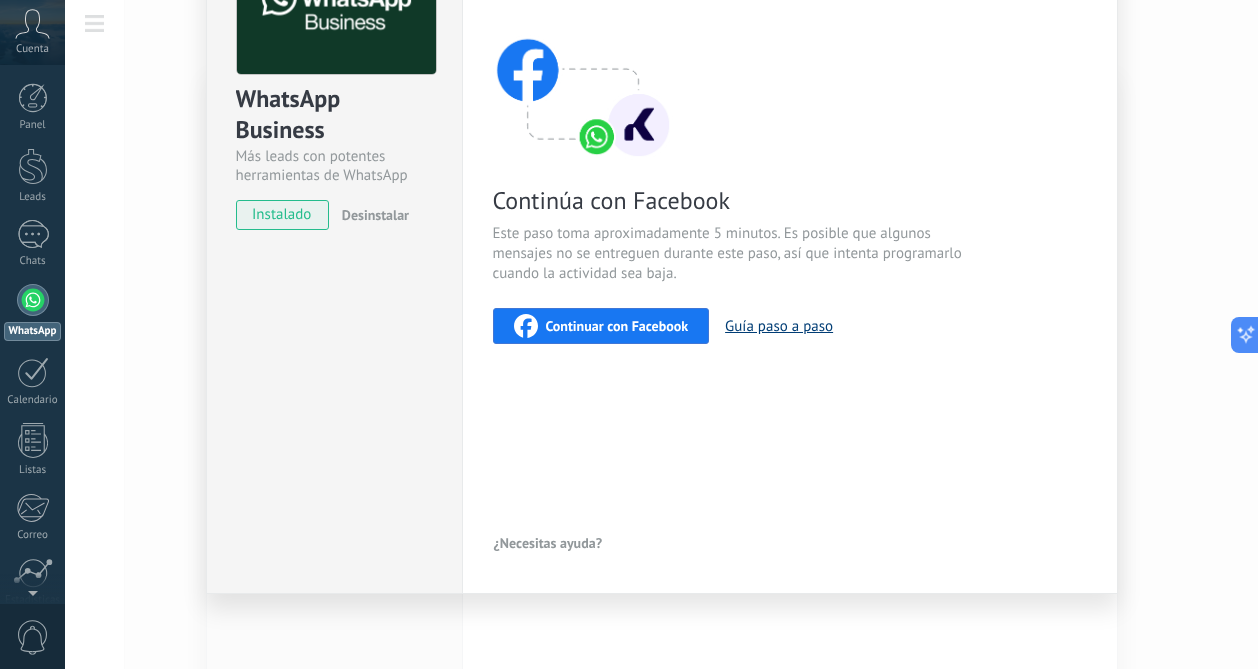 click on "Guía paso a paso" at bounding box center [779, 326] 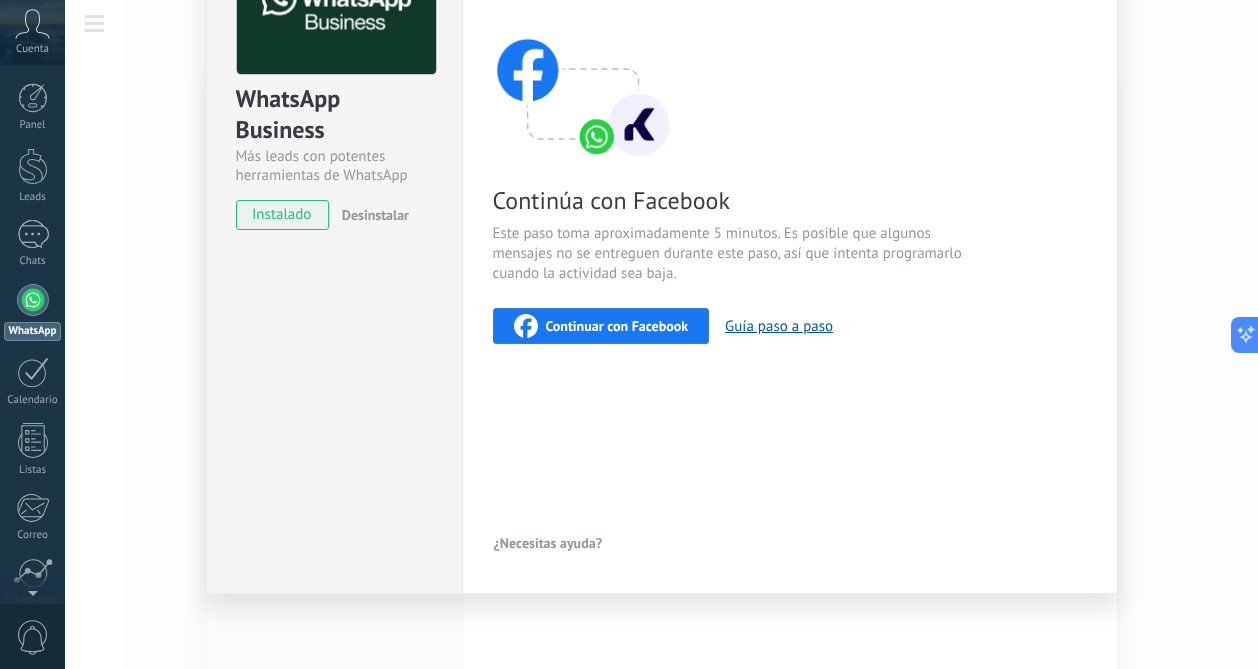 scroll, scrollTop: 0, scrollLeft: 0, axis: both 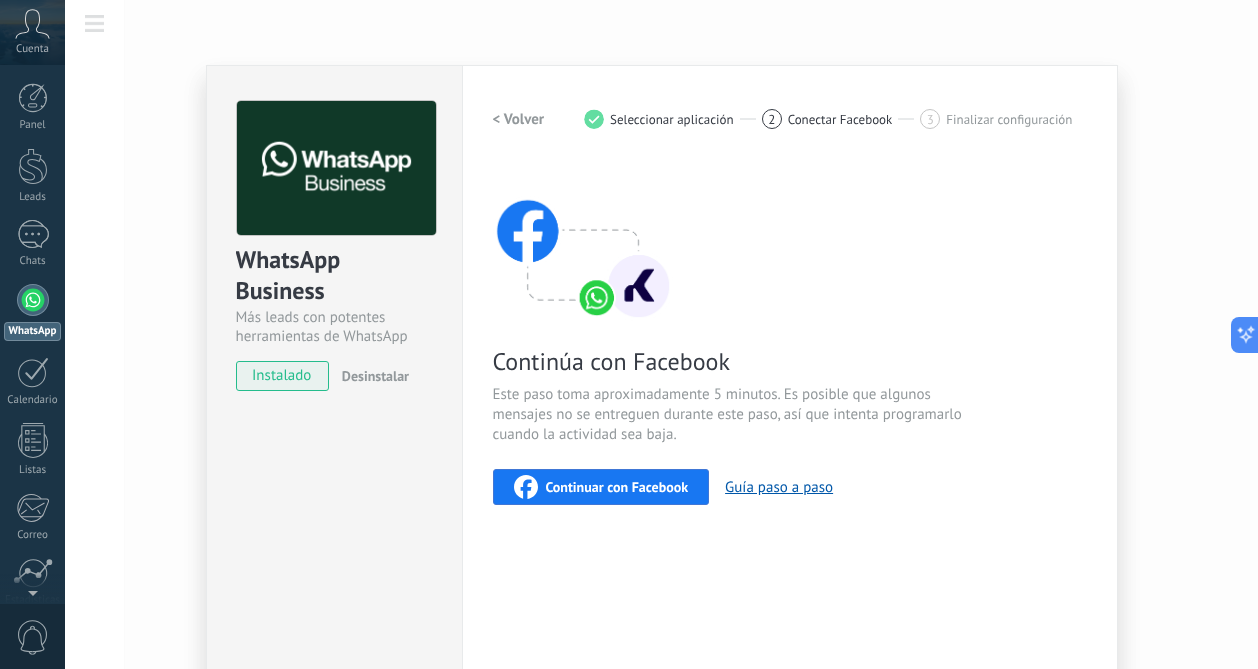 click on "WhatsApp Business Más leads con potentes herramientas de WhatsApp instalado Desinstalar Configuraciones Autorizaciones Esta pestaña registra a los usuarios que han concedido acceso a las integración a esta cuenta. Si deseas remover la posibilidad que un usuario pueda enviar solicitudes a la cuenta en nombre de esta integración, puedes revocar el acceso. Si el acceso a todos los usuarios es revocado, la integración dejará de funcionar. Esta aplicacion está instalada, pero nadie le ha dado acceso aun. WhatsApp Cloud API más _:  Guardar < Volver 1 Seleccionar aplicación 2 Conectar Facebook  3 Finalizar configuración Continúa con Facebook Este paso toma aproximadamente 5 minutos. Es posible que algunos mensajes no se entreguen durante este paso, así que intenta programarlo cuando la actividad sea baja. Continuar con Facebook Guía paso a paso ¿Necesitas ayuda?" at bounding box center [661, 334] 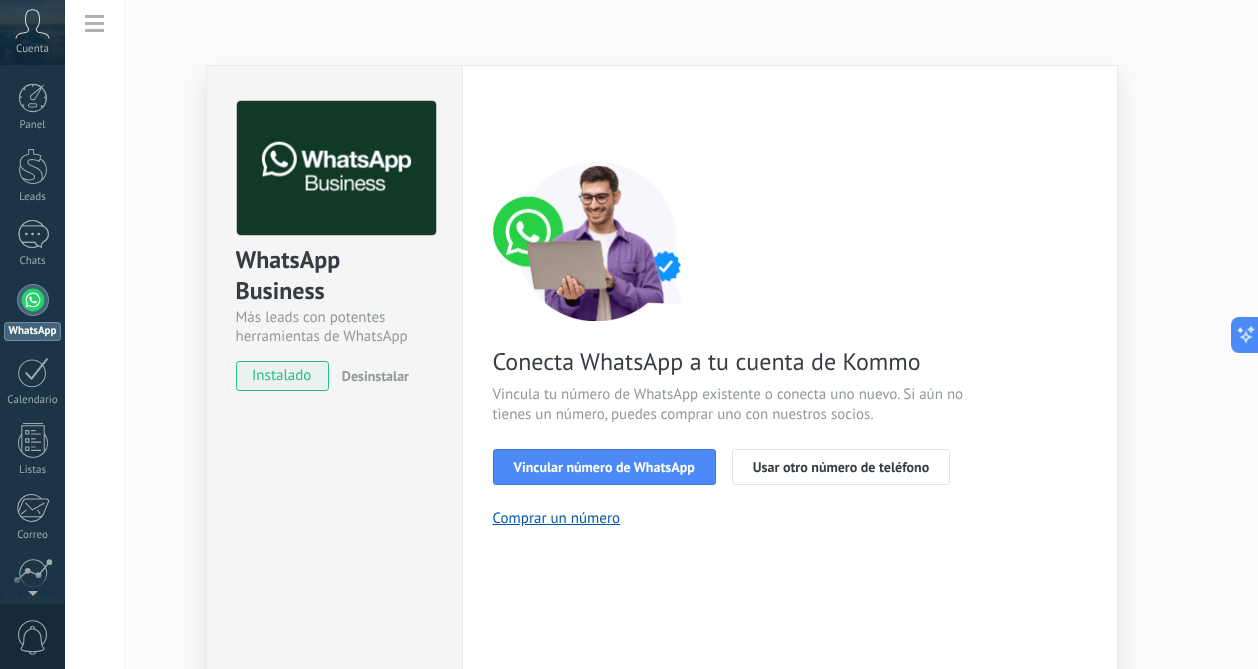click at bounding box center [33, 300] 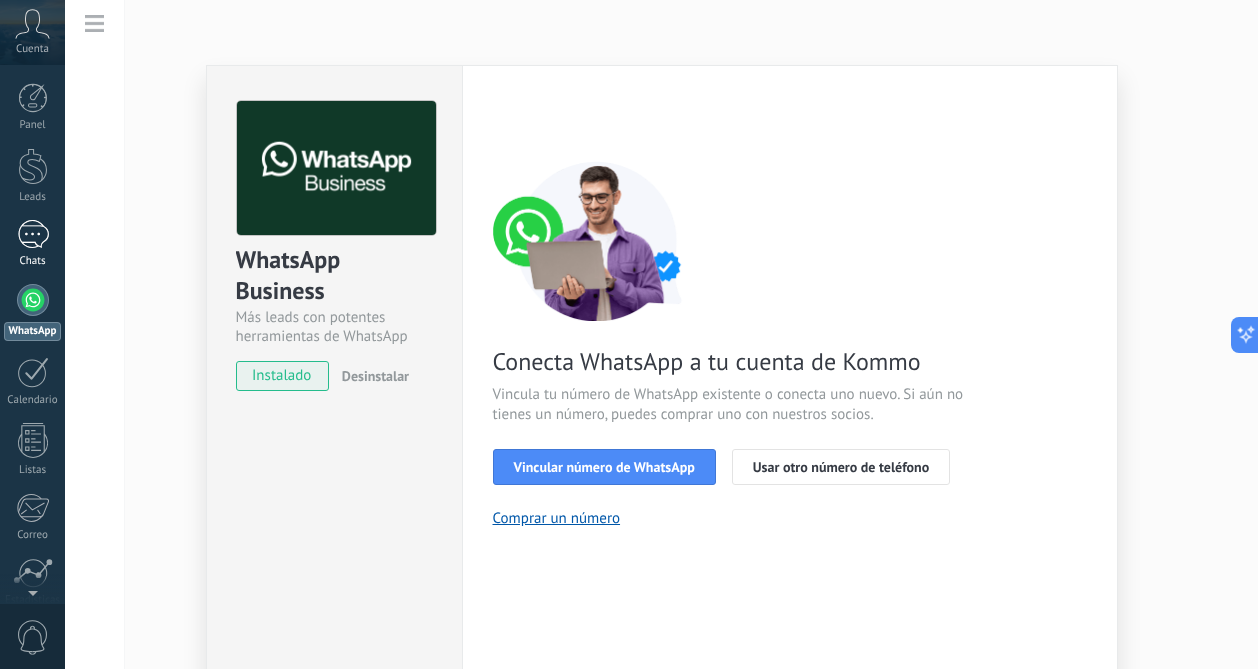 click on "Chats" at bounding box center (33, 261) 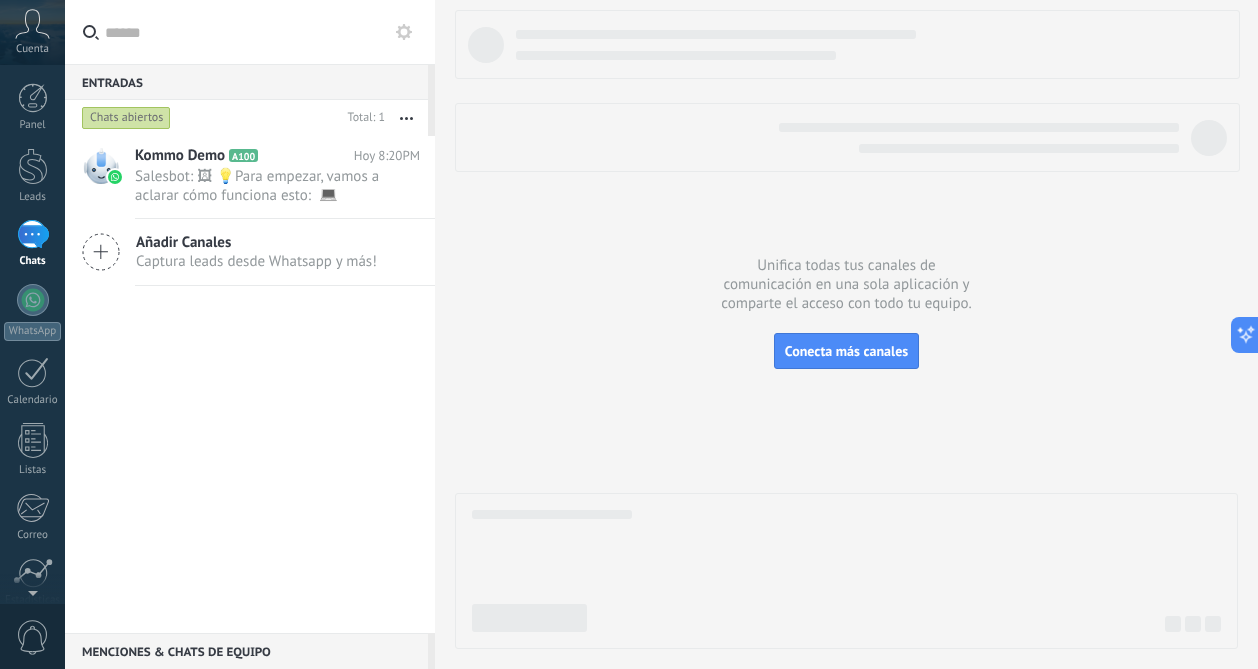 click at bounding box center (406, 118) 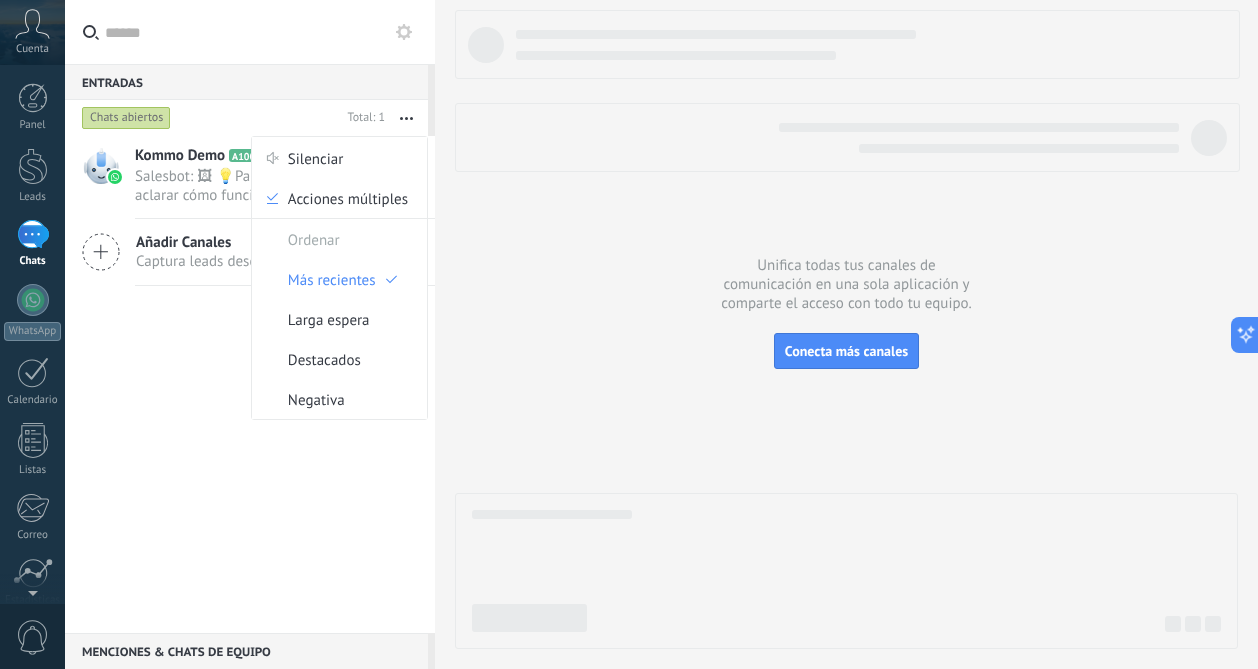 click on "Kommo Demo
A100
Hoy 8:20PM
Salesbot: 🖼 💡Para empezar, vamos a aclarar cómo funciona esto:
💻 Kommo = La vista del Agente - La tarjeta de lead repr...
Añadir Canales
Captura leads desde Whatsapp y más!" at bounding box center [250, 384] 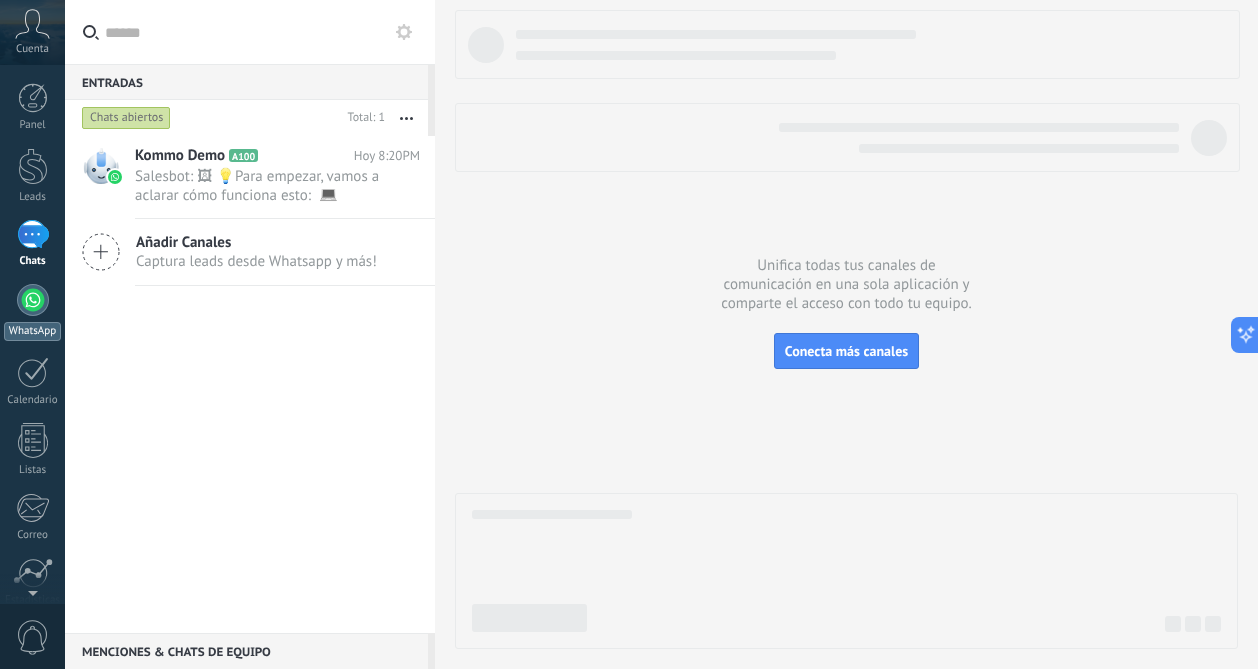 click at bounding box center [33, 300] 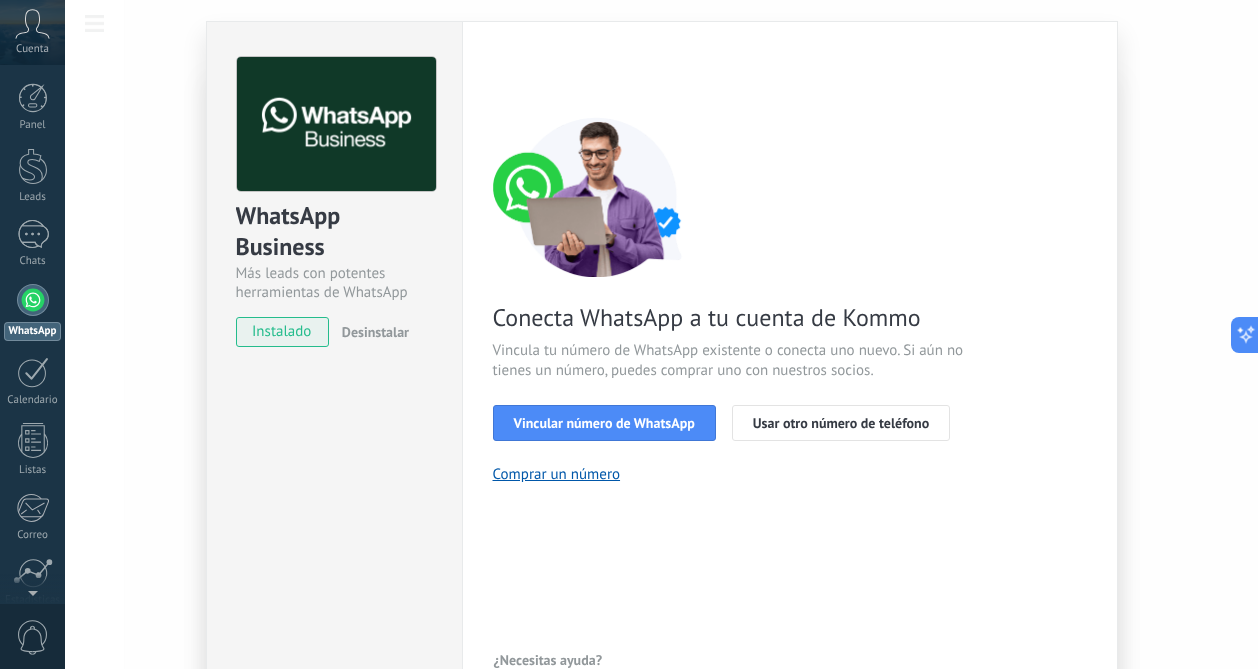 scroll, scrollTop: 161, scrollLeft: 0, axis: vertical 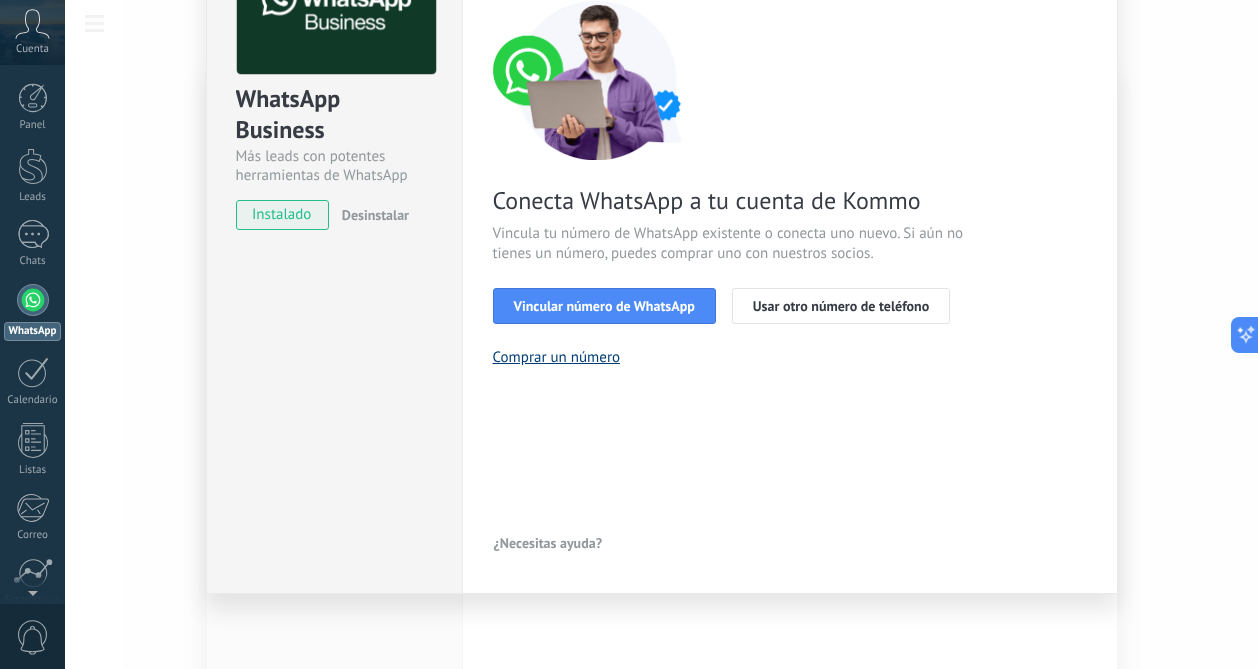 click on "Comprar un número" at bounding box center (557, 357) 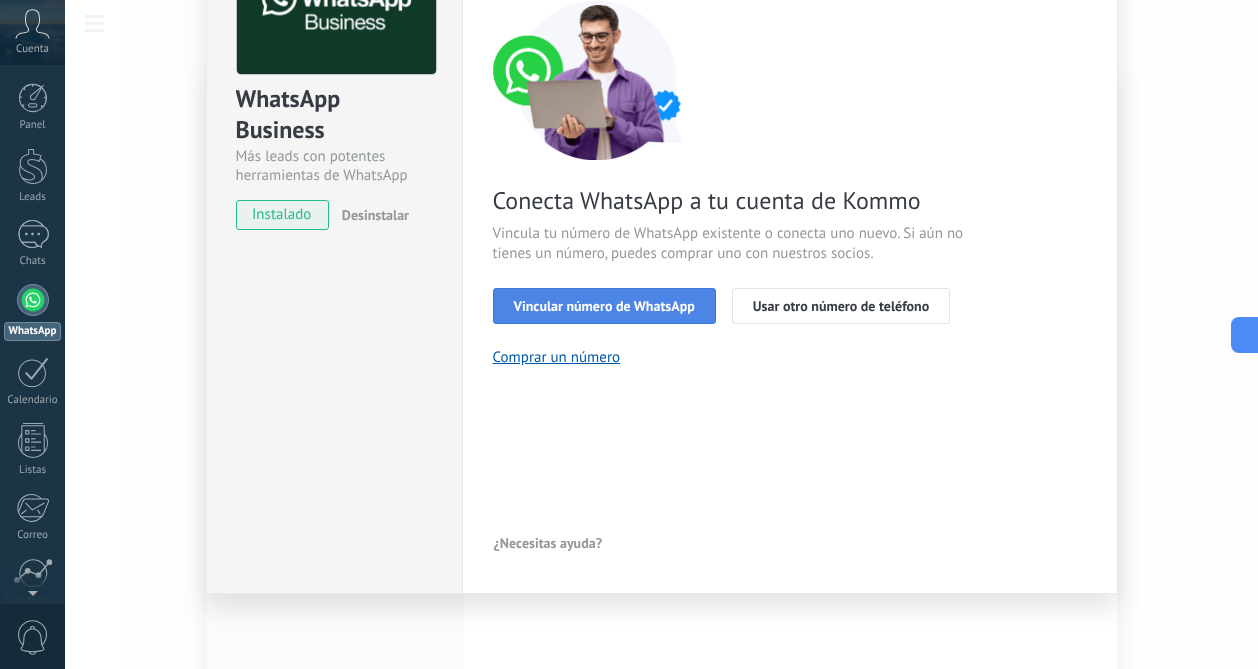 click on "Vincular número de WhatsApp" at bounding box center [604, 306] 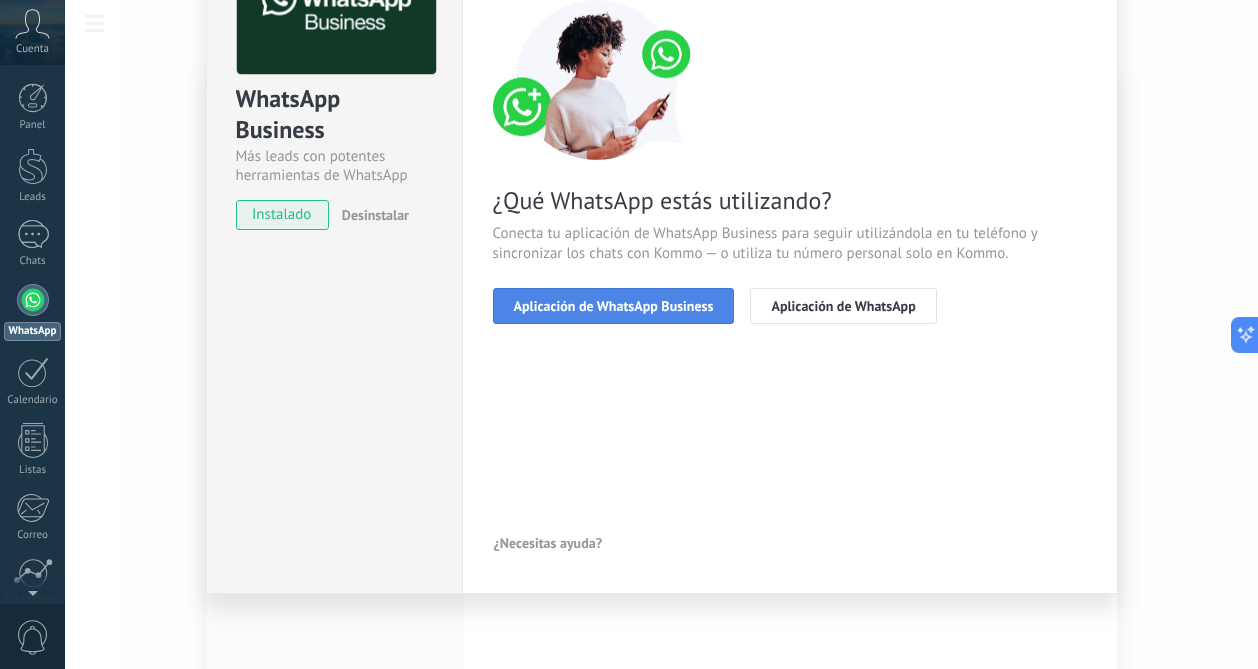 click on "Aplicación de WhatsApp Business" at bounding box center [614, 306] 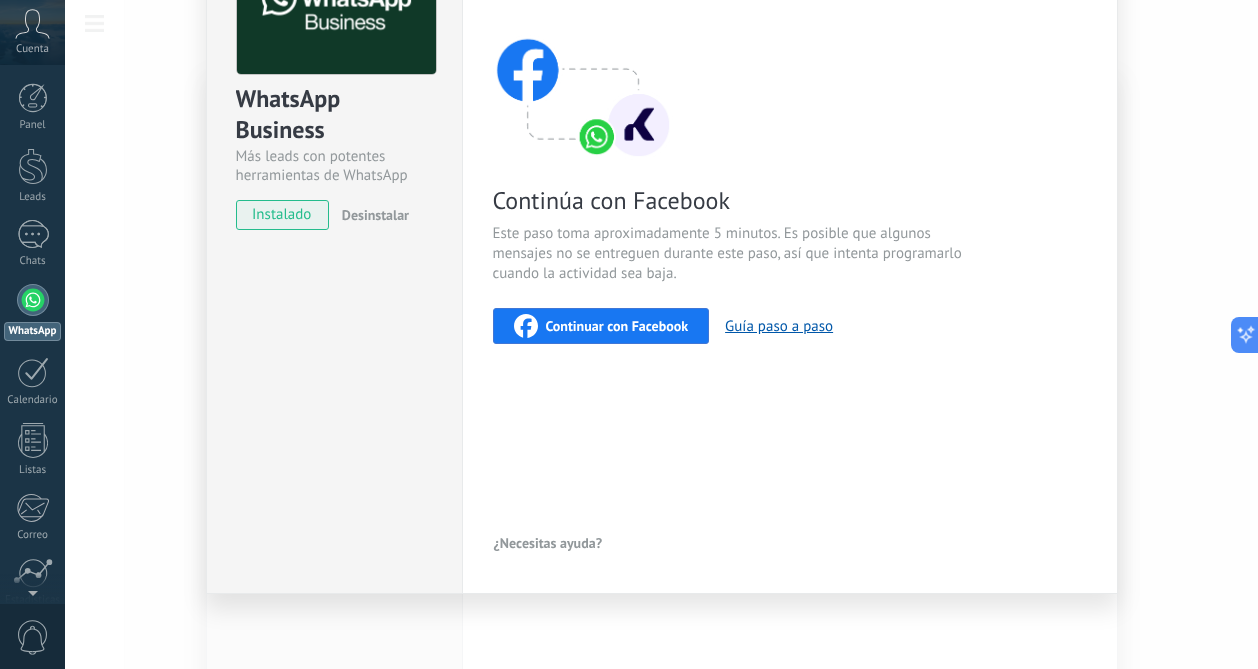 click on "< Volver 1 Seleccionar aplicación 2 Conectar Facebook  3 Finalizar configuración Continúa con Facebook Este paso toma aproximadamente 5 minutos. Es posible que algunos mensajes no se entreguen durante este paso, así que intenta programarlo cuando la actividad sea baja. Continuar con Facebook Guía paso a paso ¿Necesitas ayuda?" at bounding box center [790, 249] 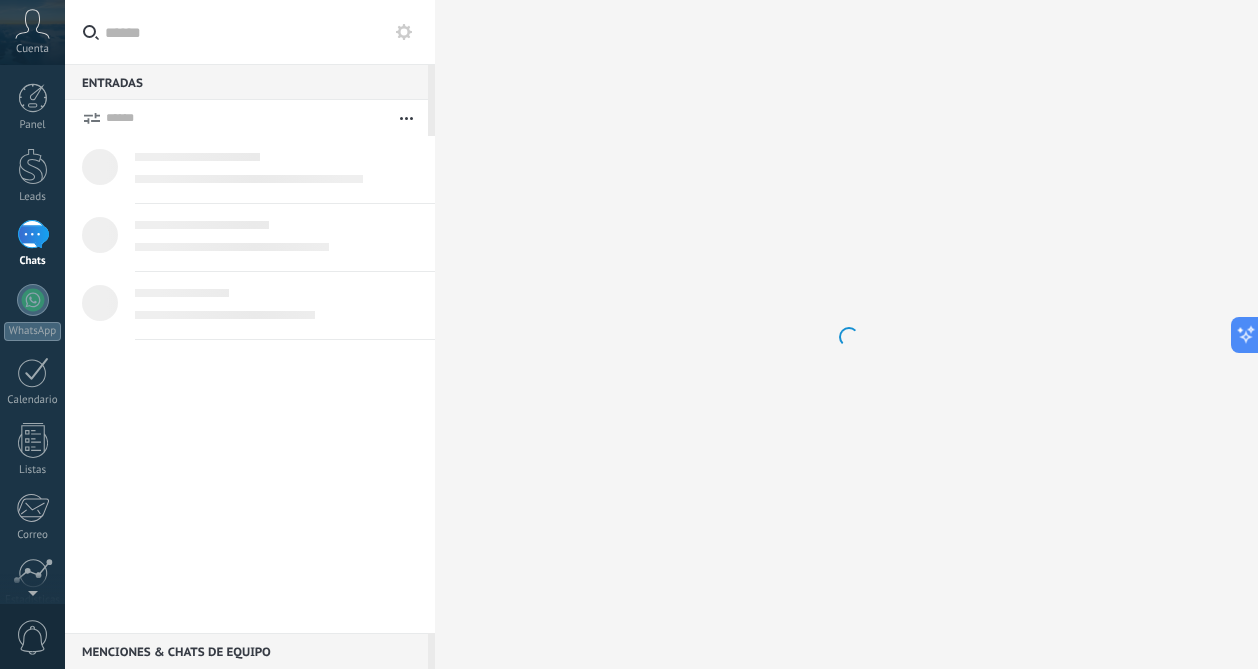 scroll, scrollTop: 0, scrollLeft: 0, axis: both 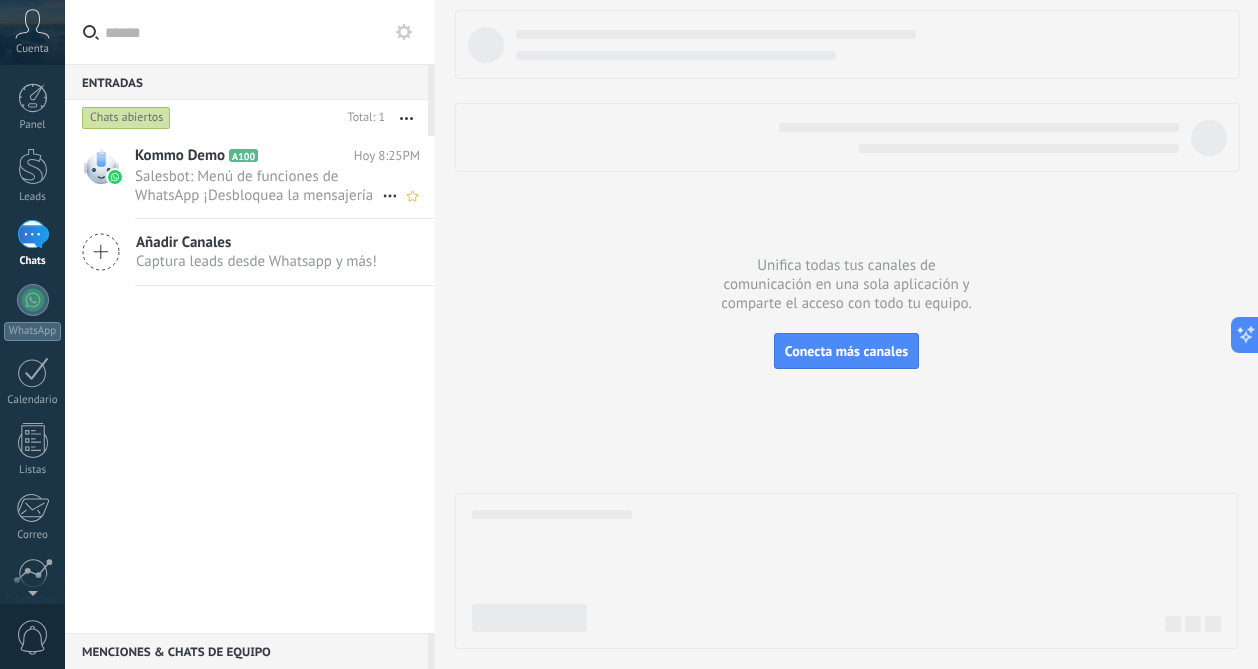 click on "Salesbot: Menú de funciones de WhatsApp
¡Desbloquea la mensajería mejorada en WhatsApp! Haz clic en «Más información» pa..." at bounding box center (258, 186) 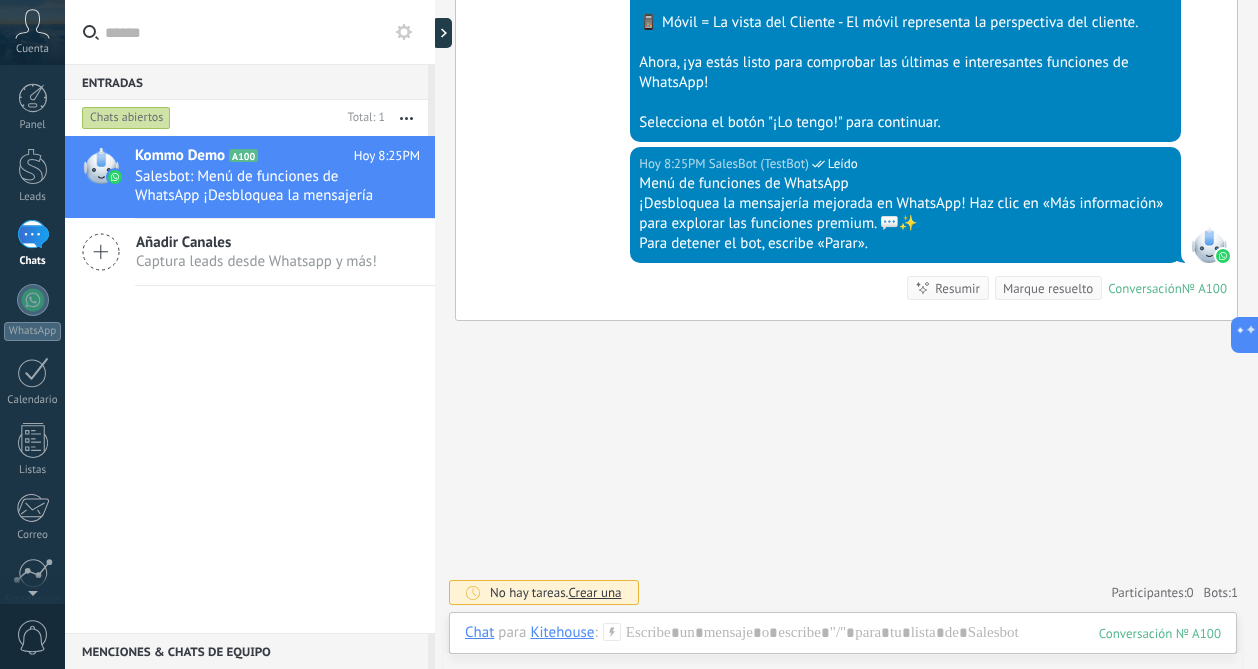 scroll, scrollTop: 754, scrollLeft: 0, axis: vertical 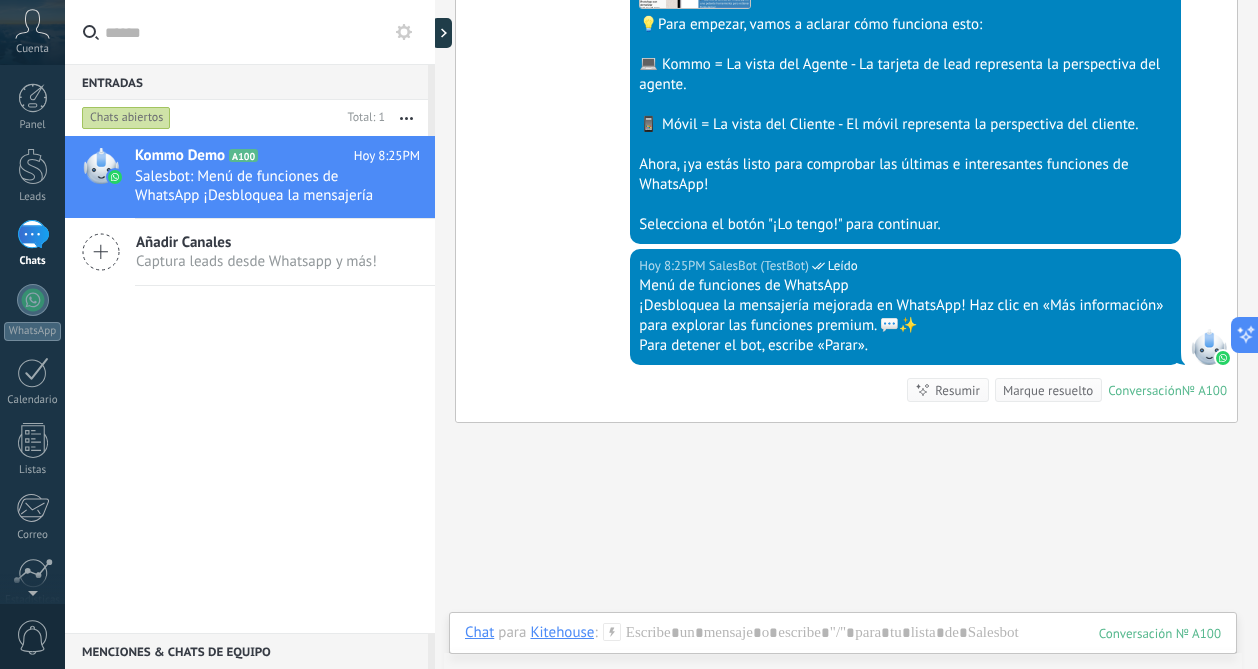 click on "Marque resuelto" at bounding box center [1048, 390] 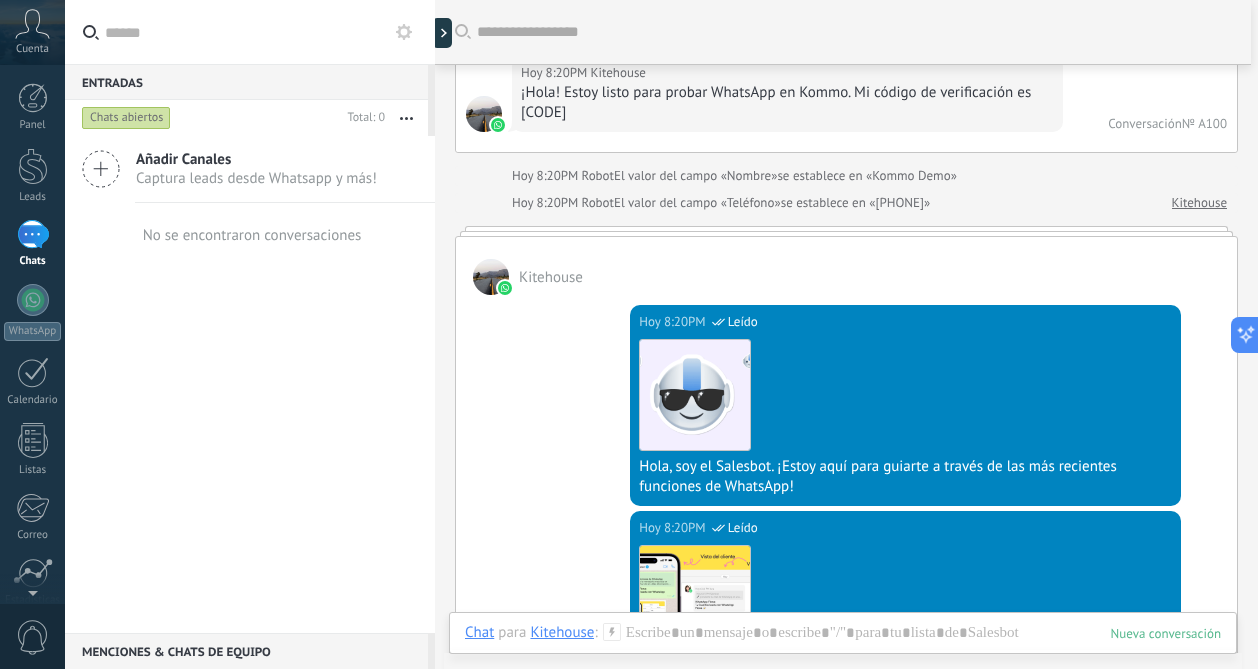 scroll, scrollTop: 104, scrollLeft: 0, axis: vertical 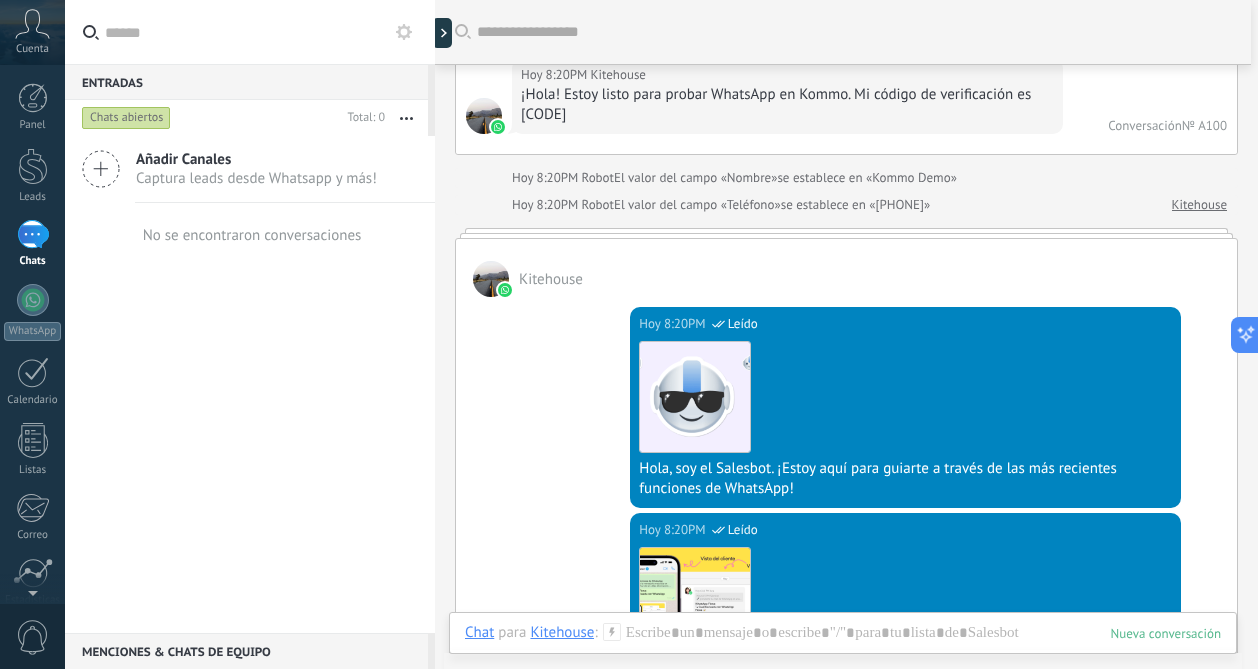 click on "1" at bounding box center (33, 234) 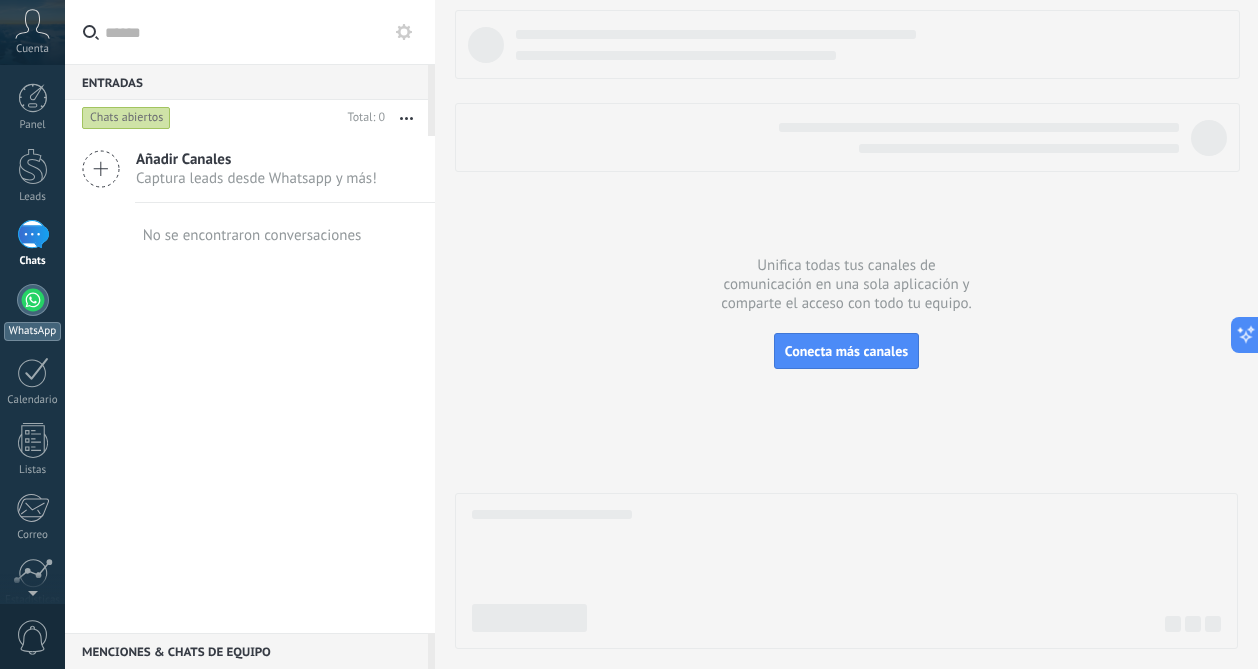 click at bounding box center [33, 300] 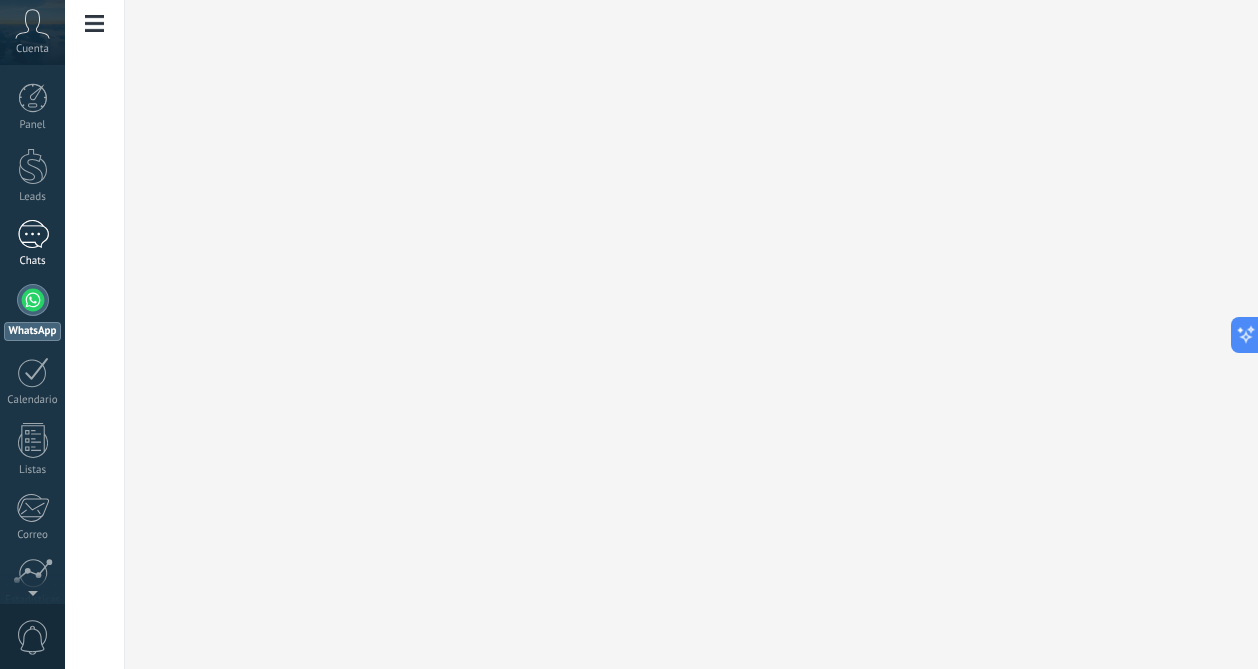 click on "1" at bounding box center [33, 234] 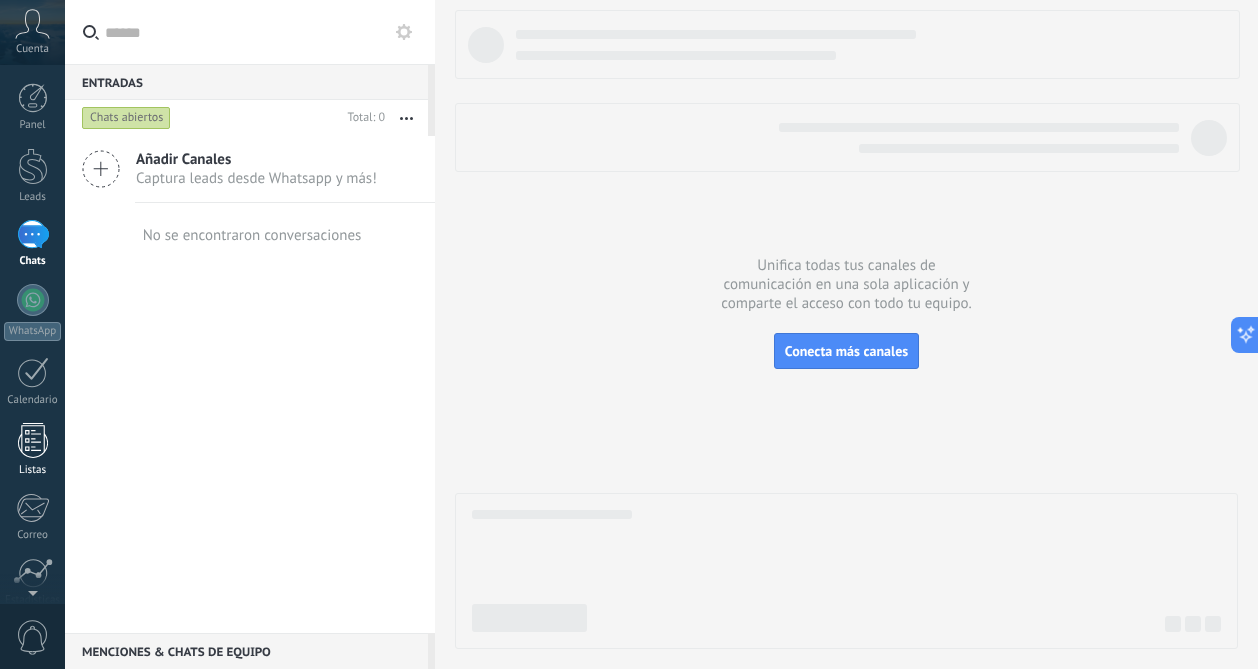 click at bounding box center (33, 440) 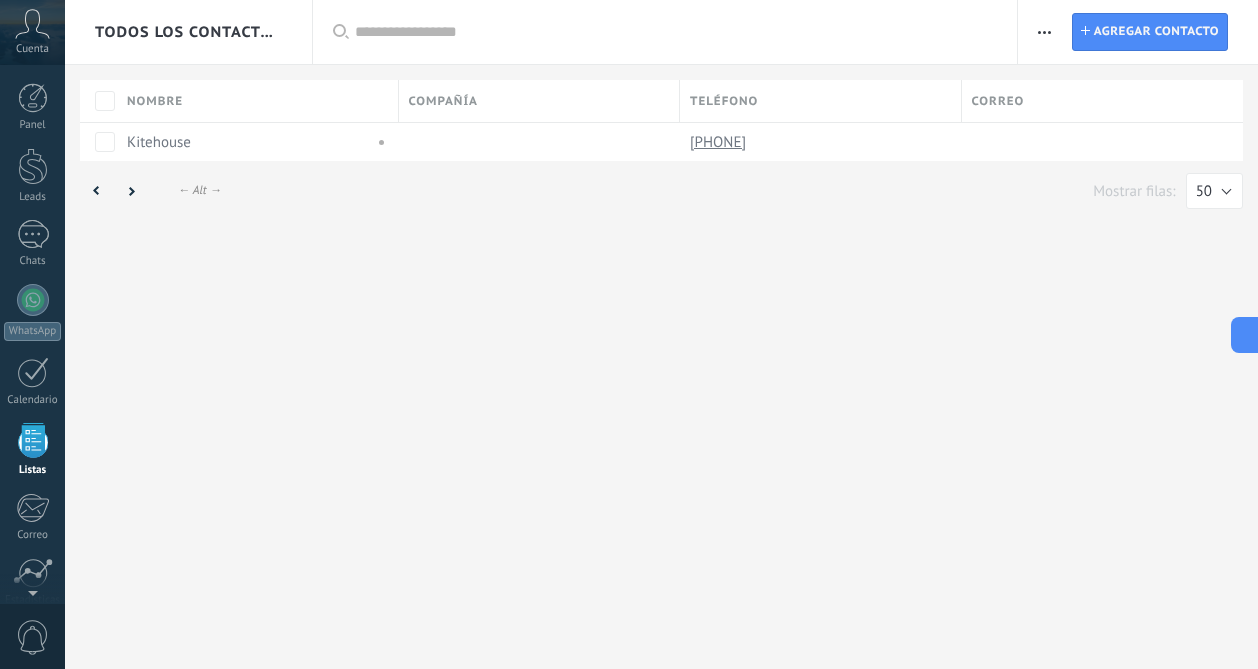 scroll, scrollTop: 124, scrollLeft: 0, axis: vertical 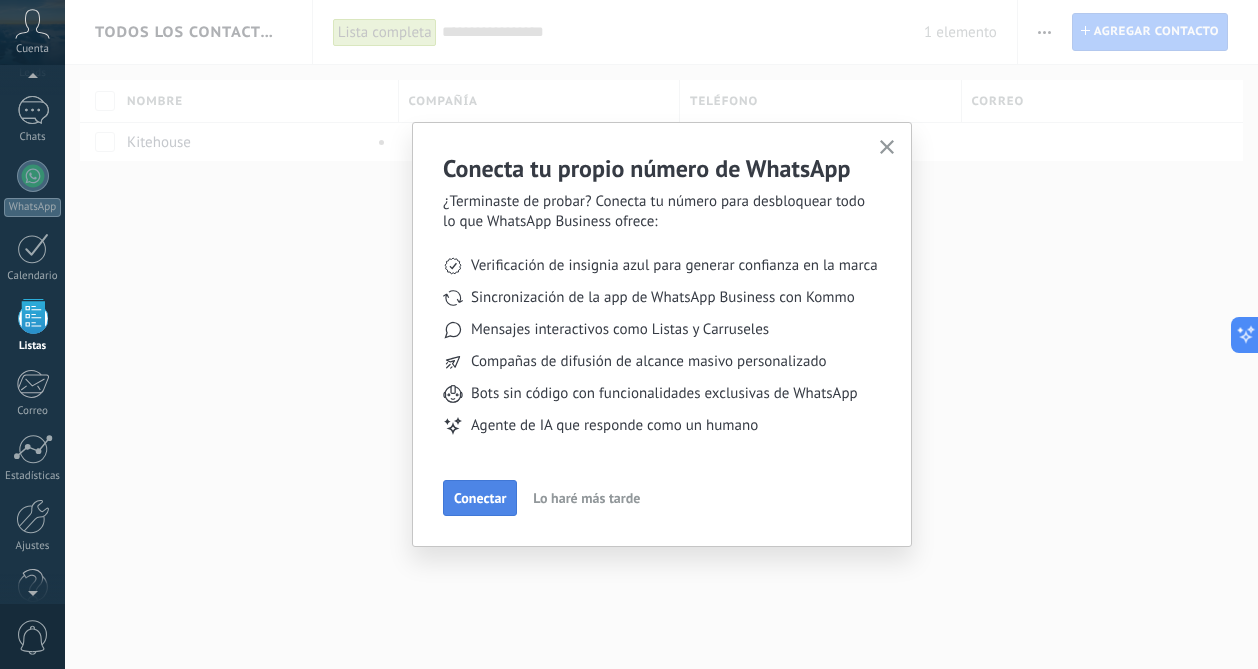 click on "Conectar" at bounding box center [480, 498] 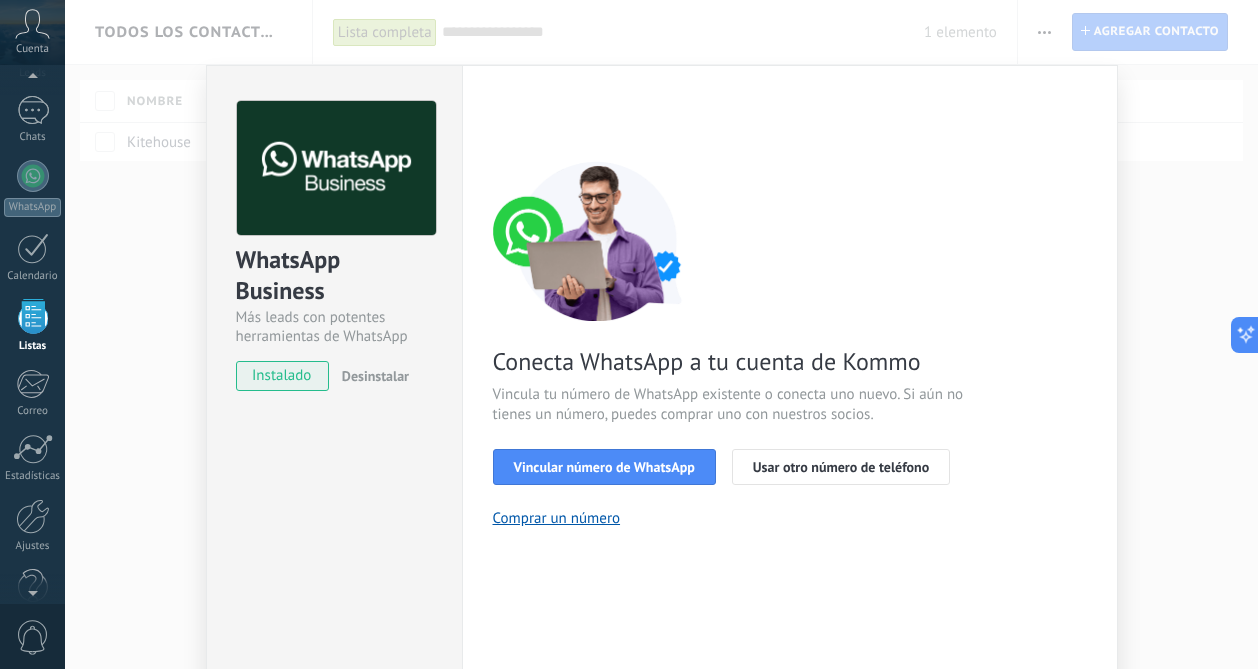 click on "WhatsApp Business Más leads con potentes herramientas de WhatsApp instalado Desinstalar Configuraciones Autorizaciones Esta pestaña registra a los usuarios que han concedido acceso a las integración a esta cuenta. Si deseas remover la posibilidad que un usuario pueda enviar solicitudes a la cuenta en nombre de esta integración, puedes revocar el acceso. Si el acceso a todos los usuarios es revocado, la integración dejará de funcionar. Esta aplicacion está instalada, pero nadie le ha dado acceso aun. WhatsApp Cloud API más _:  Guardar < Volver 1 Seleccionar aplicación 2 Conectar Facebook  3 Finalizar configuración Conecta WhatsApp a tu cuenta de Kommo Vincula tu número de WhatsApp existente o conecta uno nuevo. Si aún no tienes un número, puedes comprar uno con nuestros socios. Vincular número de WhatsApp Usar otro número de teléfono Comprar un número ¿Necesitas ayuda?" at bounding box center [661, 334] 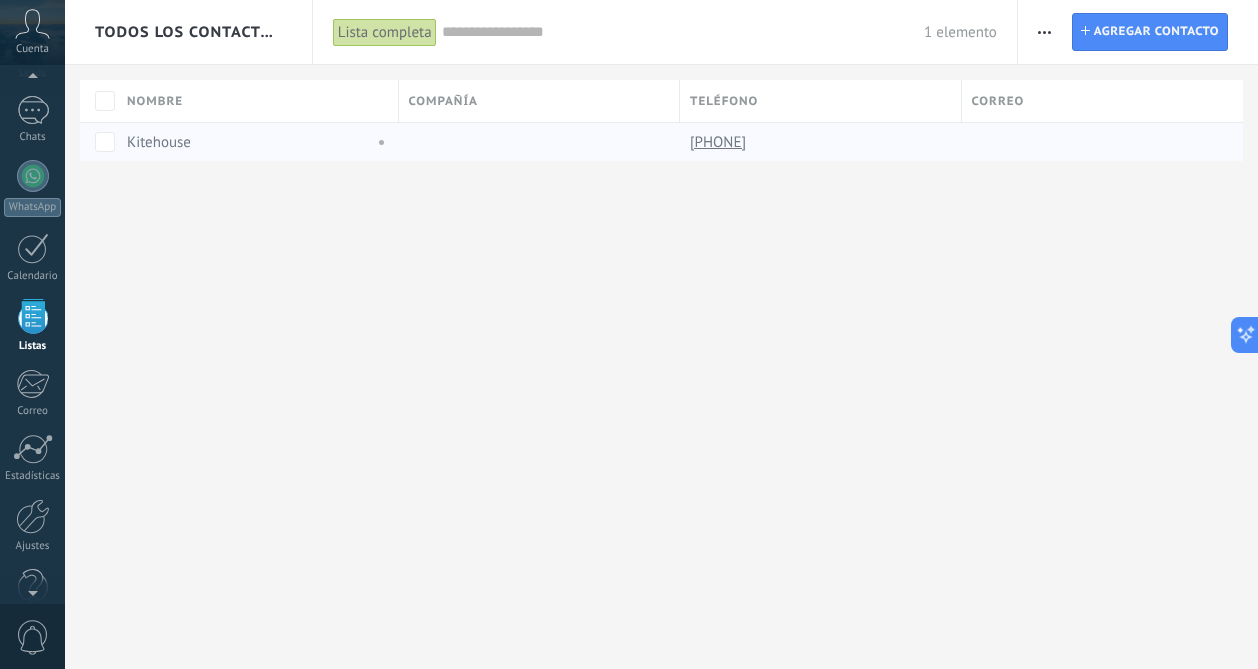 click on "Kitehouse" at bounding box center [159, 142] 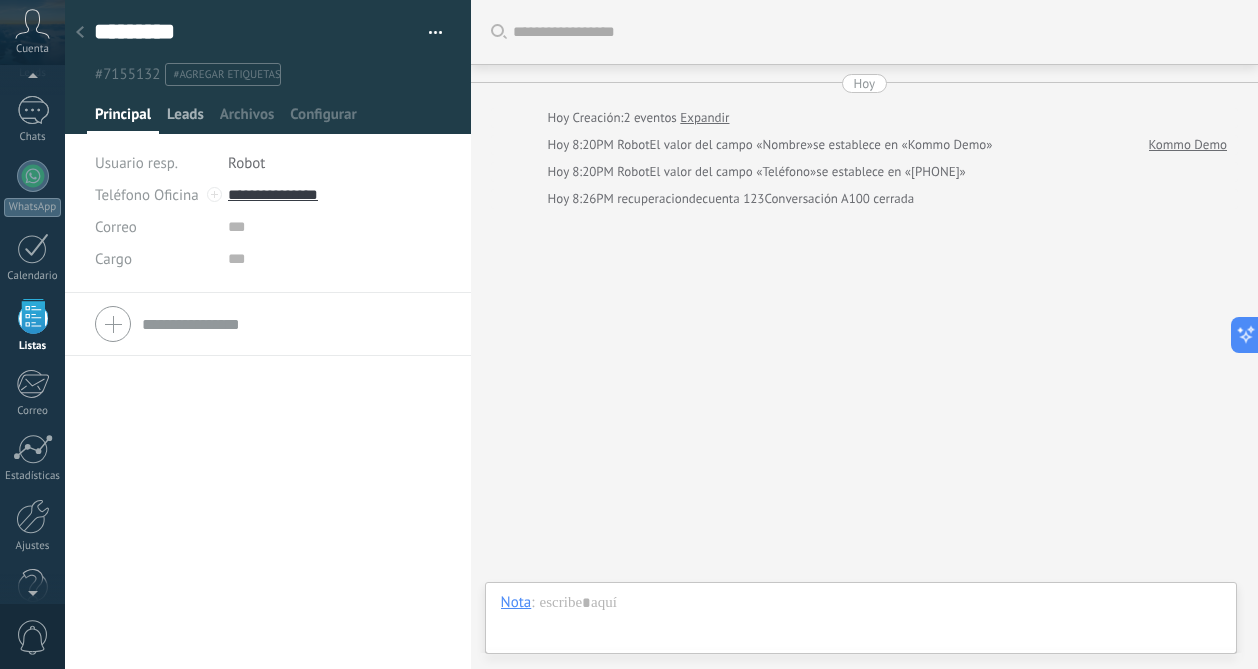 click on "Leads" at bounding box center (185, 119) 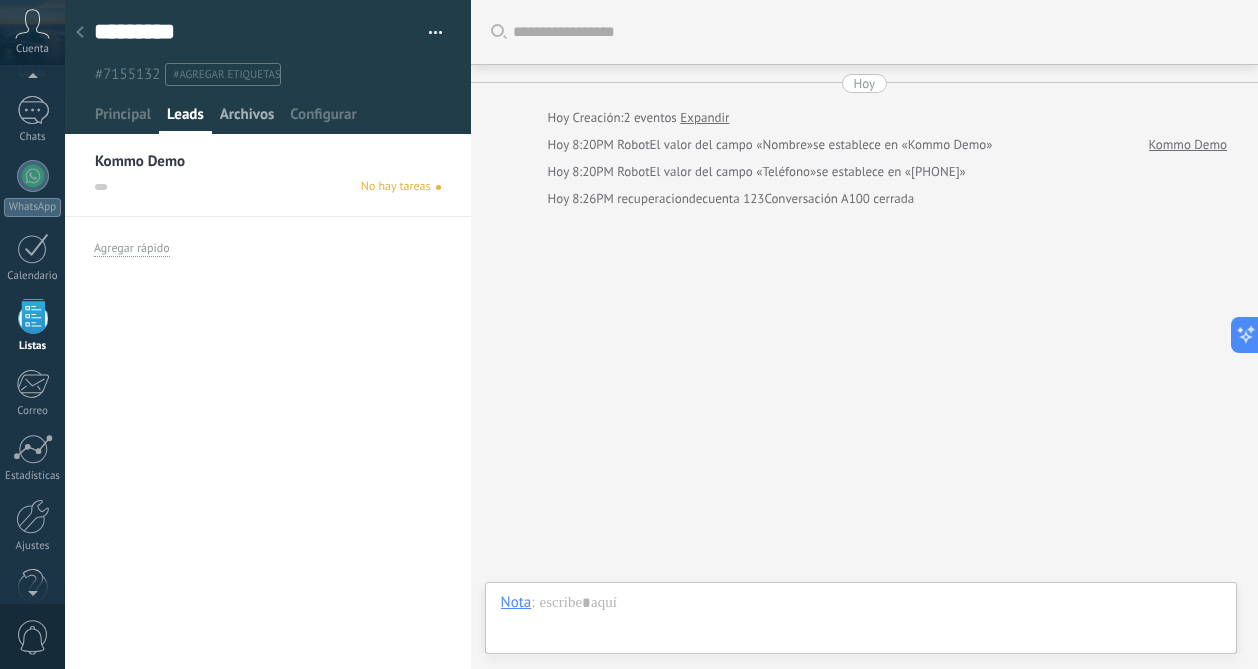 click on "Archivos" at bounding box center [247, 119] 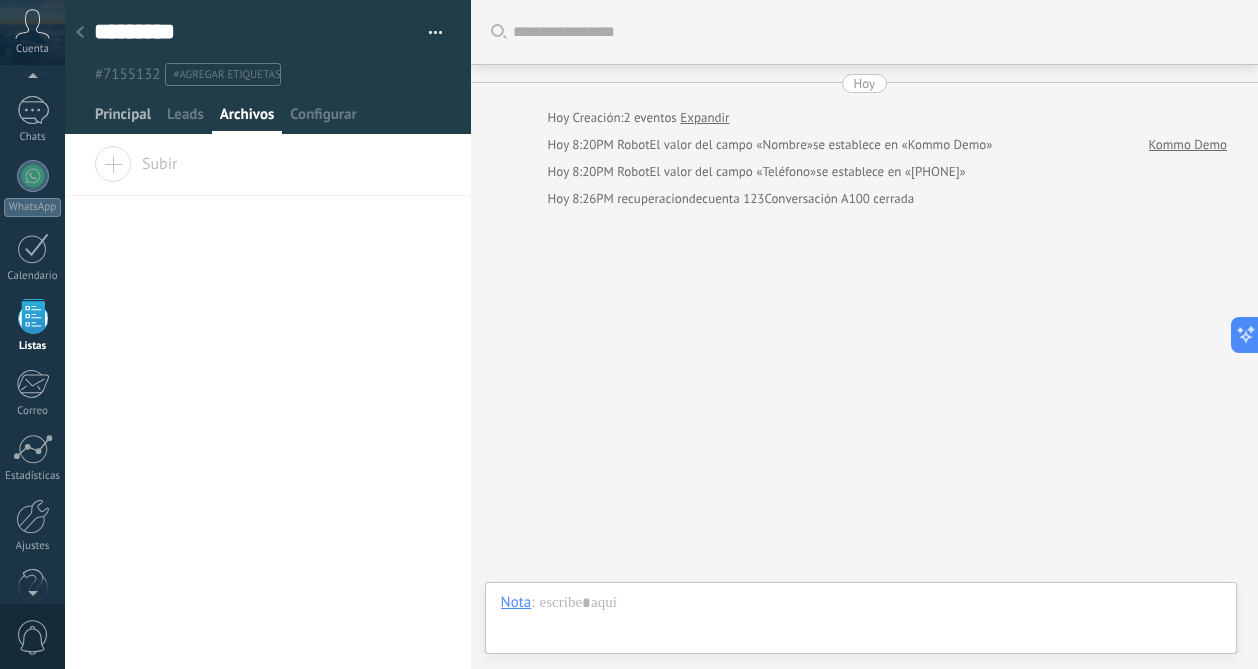click on "Principal" at bounding box center (123, 119) 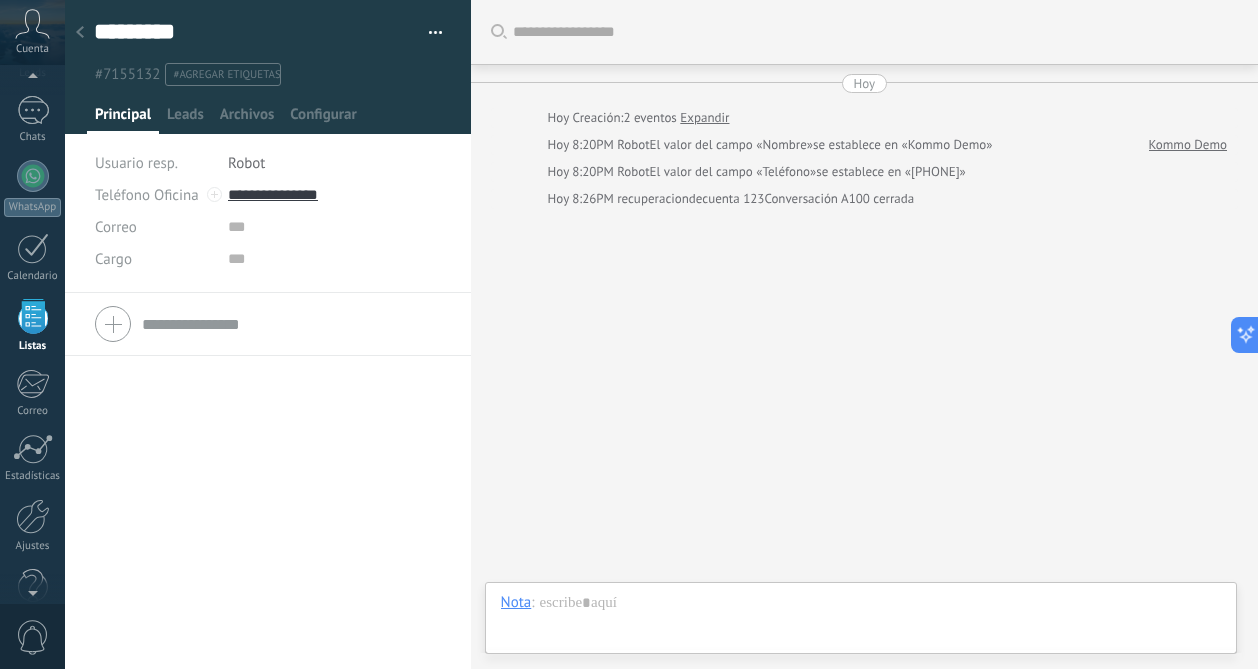 click on "Robot" at bounding box center (246, 163) 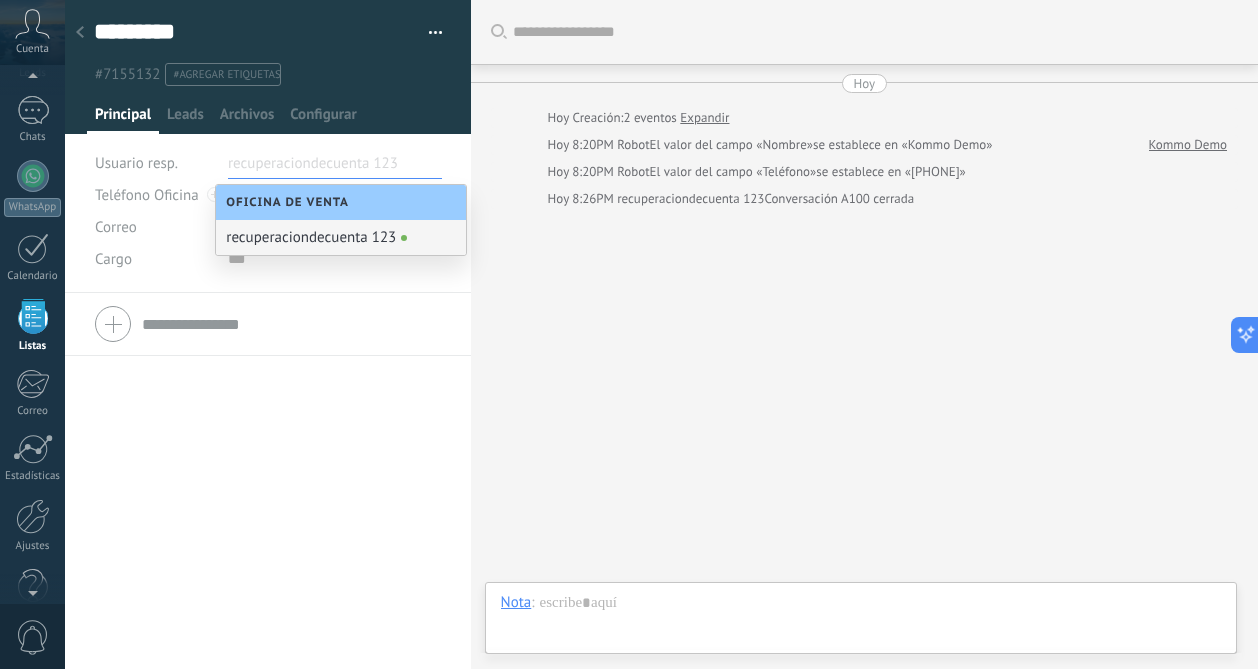 click on "Teléfono Oficina
Ofic. directo
Celular
Fax
Casa
Otro
Teléfono Oficina
Llamar
Copiar
Editar
Correo
E-mail priv.
Otro e-mail
Correo
Correo
Copiar" at bounding box center [268, 481] 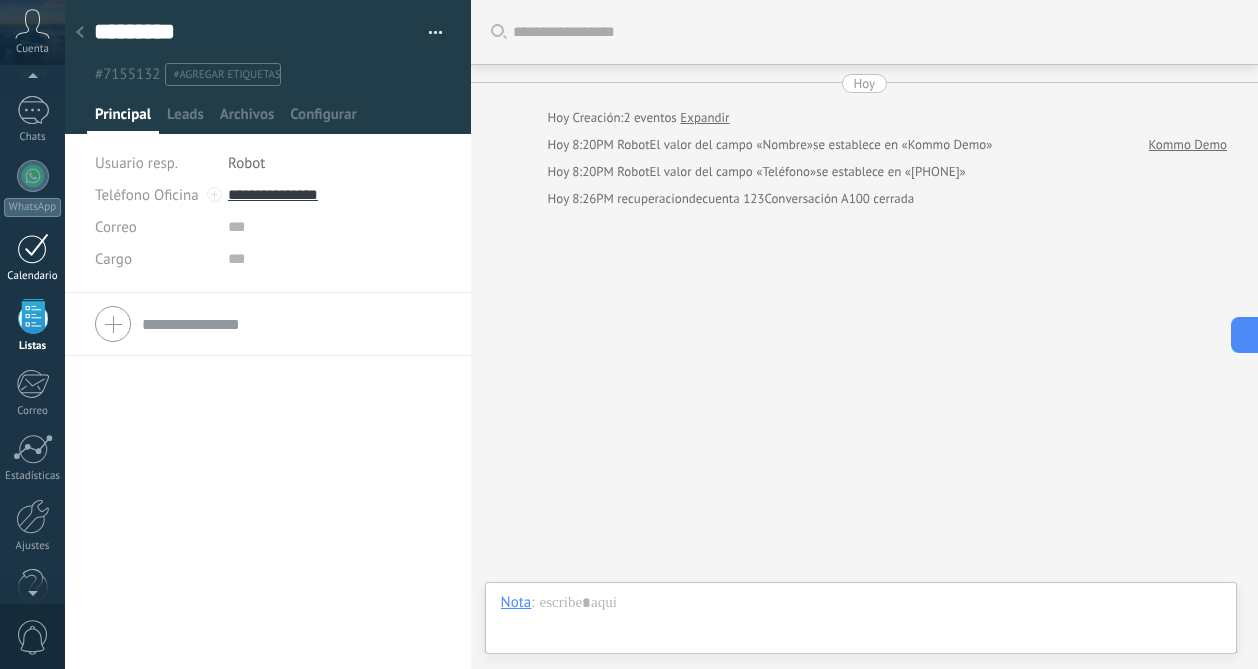 click at bounding box center (33, 248) 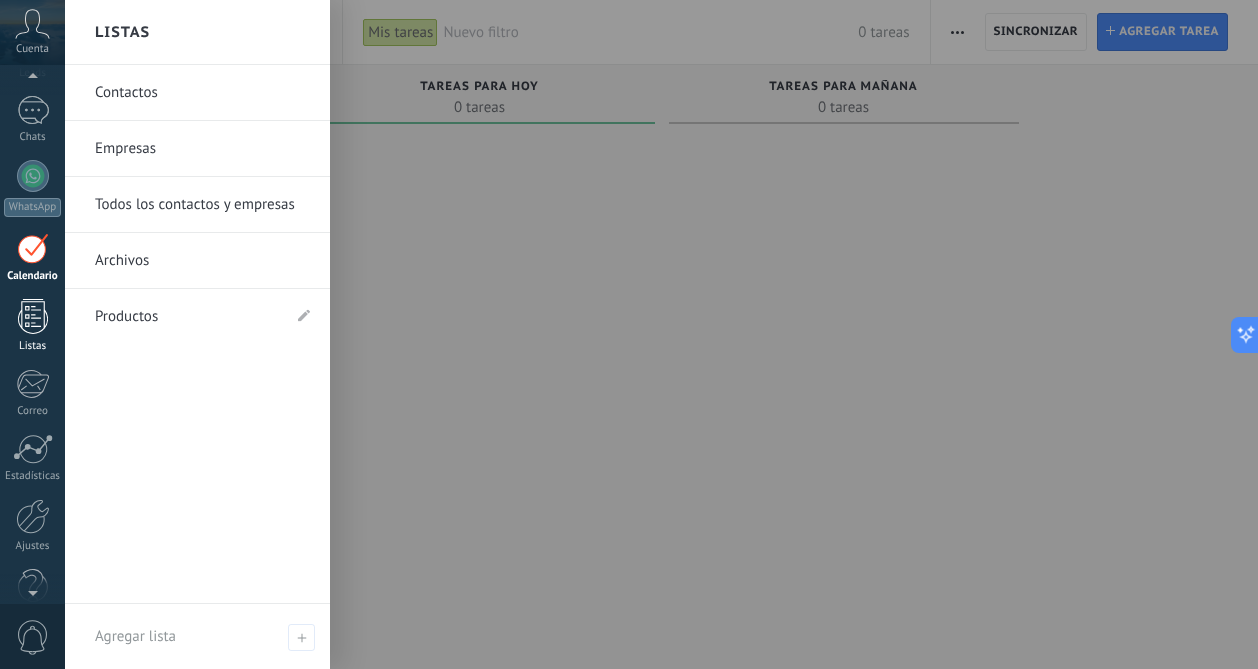 click at bounding box center [33, 316] 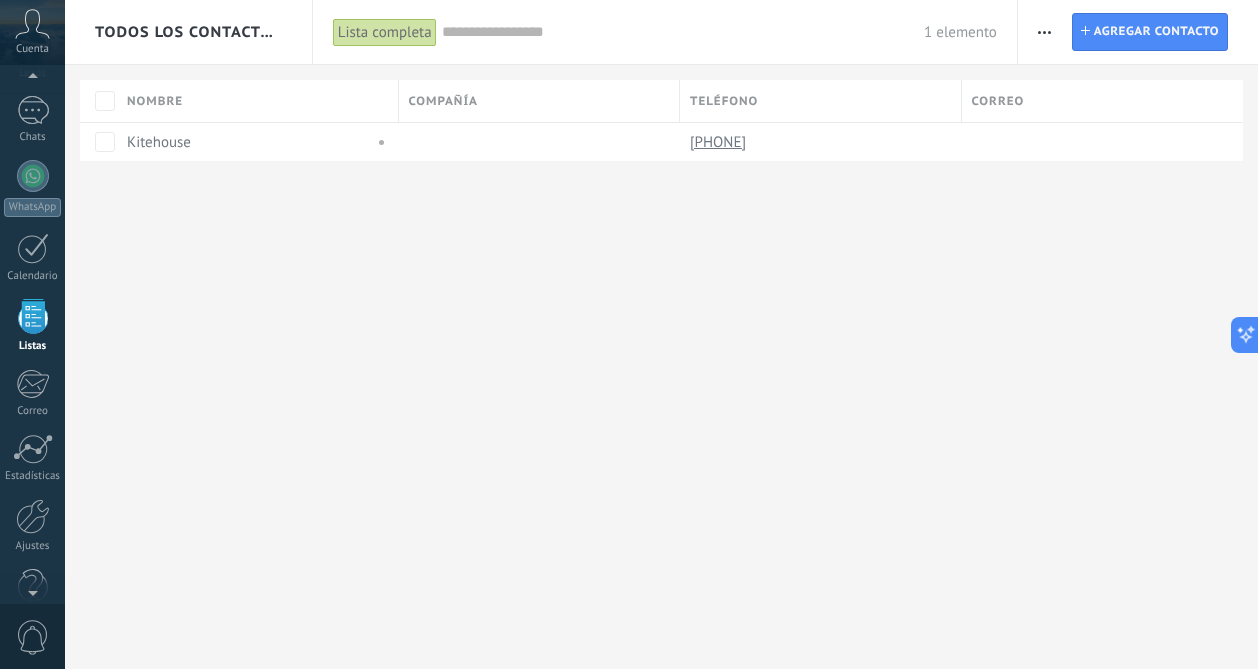 click on "Todos los contactos y empresas Lista completa Aplicar 1 elemento Lista completa Contactos sin tareas Contactos con tareas atrasadas Sin leads Eliminados Guardar Todo el tiempo Todo el tiempo Hoy Ayer Últimos  ** 30  dias Esta semana La última semana Este mes El mes pasado Este trimestre Este año   Seleccionar todo Sin leads Sin la apertura de la causa Contacto inicial Negociación Debate contractual Discusión de contrato Logrado con éxito Venta Perdido Pipelines & etapas Seleccionar todo Presupuesto insuficiente No hay necesidad para el producto No satisfecho con las condiciones Comprado del competidor Razón no definida Razones de pérdidas Seleccionar todo Hoy Mañana Esta semana Este mes Este trimestre No hay tareas atrasadas Todos los valores Etiquetas Administrar etiquetas No tienes etiquetas conectadas Aplicar Restablecer Imprimir Agregar una compañía Exportar Importar Ajustes de la lista Procesos empresariales Buscar duplicados Contacto Agregar contacto Columnas adicionales Cargo (contacto)" at bounding box center [661, 334] 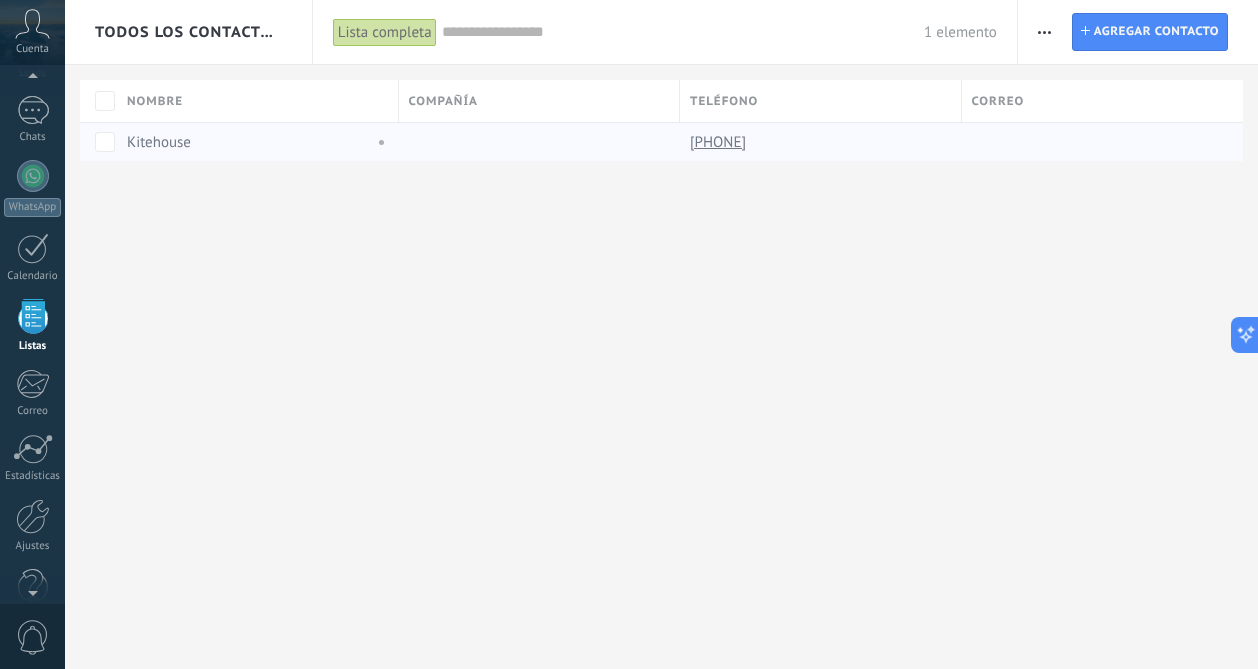 click on "Kitehouse" at bounding box center [159, 142] 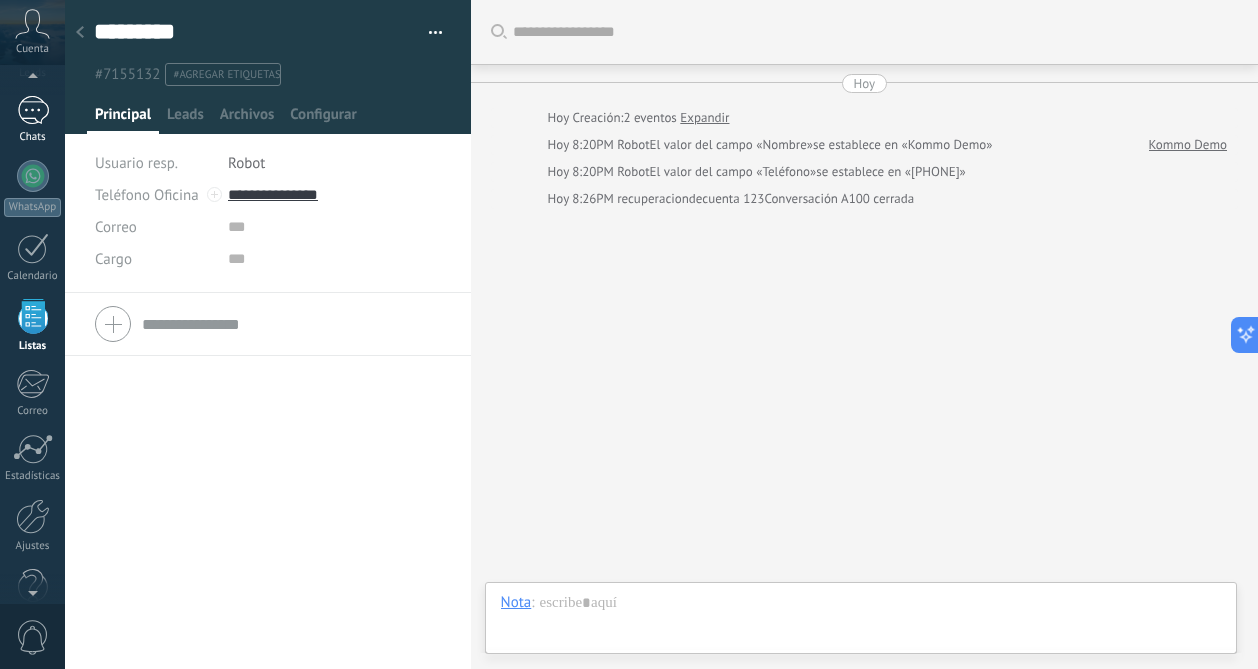 click on "1" at bounding box center (33, 110) 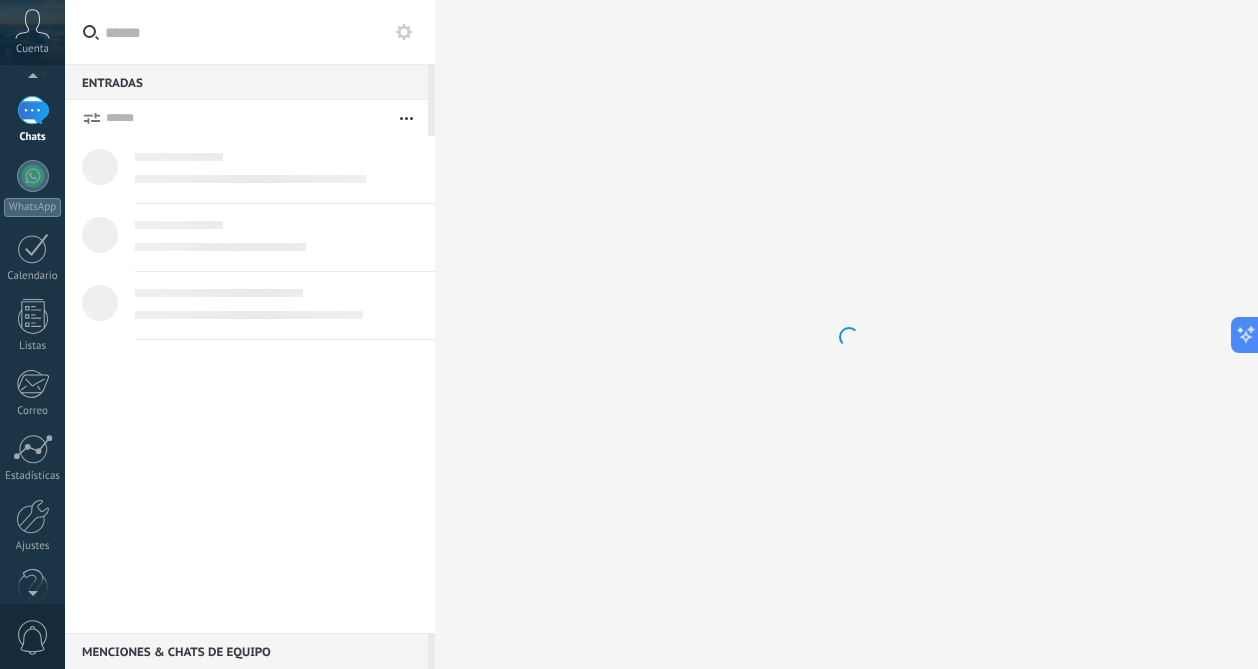 scroll, scrollTop: 0, scrollLeft: 0, axis: both 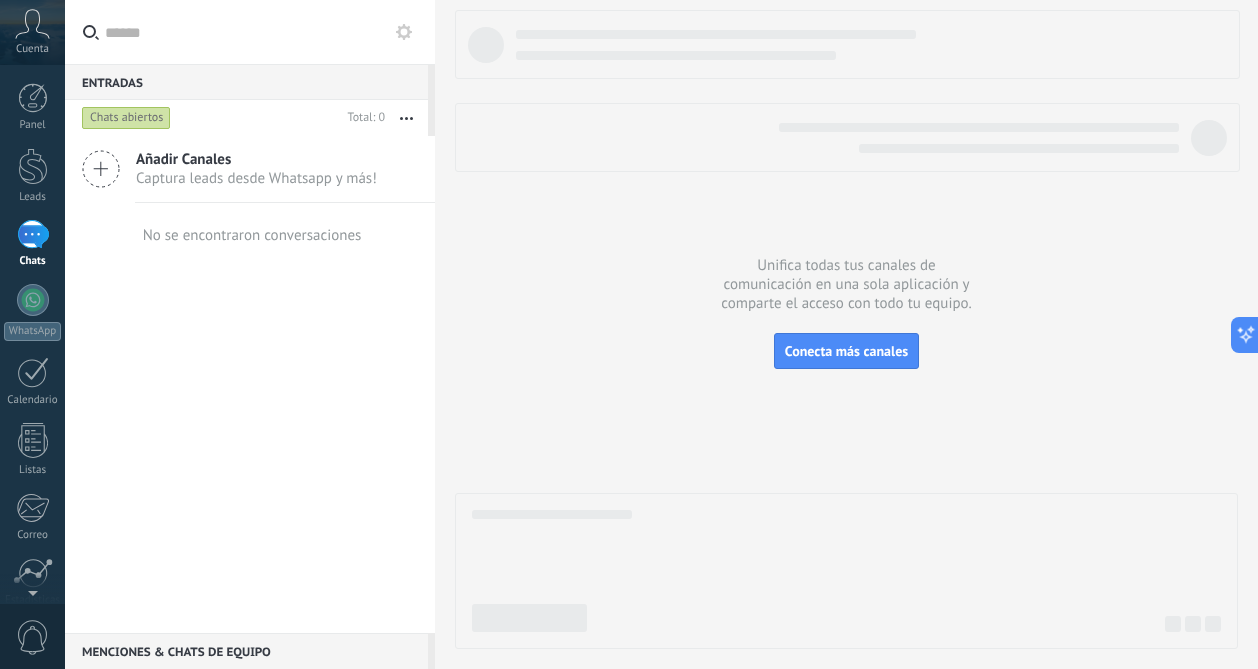 click on "Cuenta" at bounding box center [32, 32] 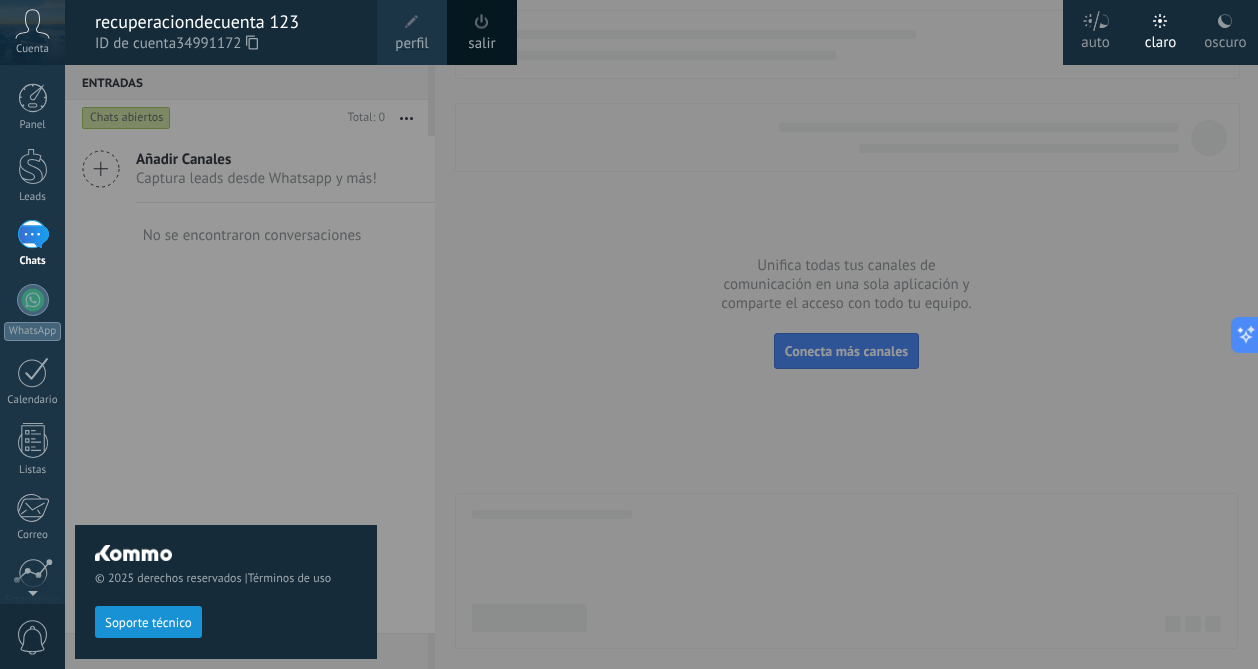click on "©  2025  derechos reservados |  Términos de uso
Soporte técnico" at bounding box center (226, 367) 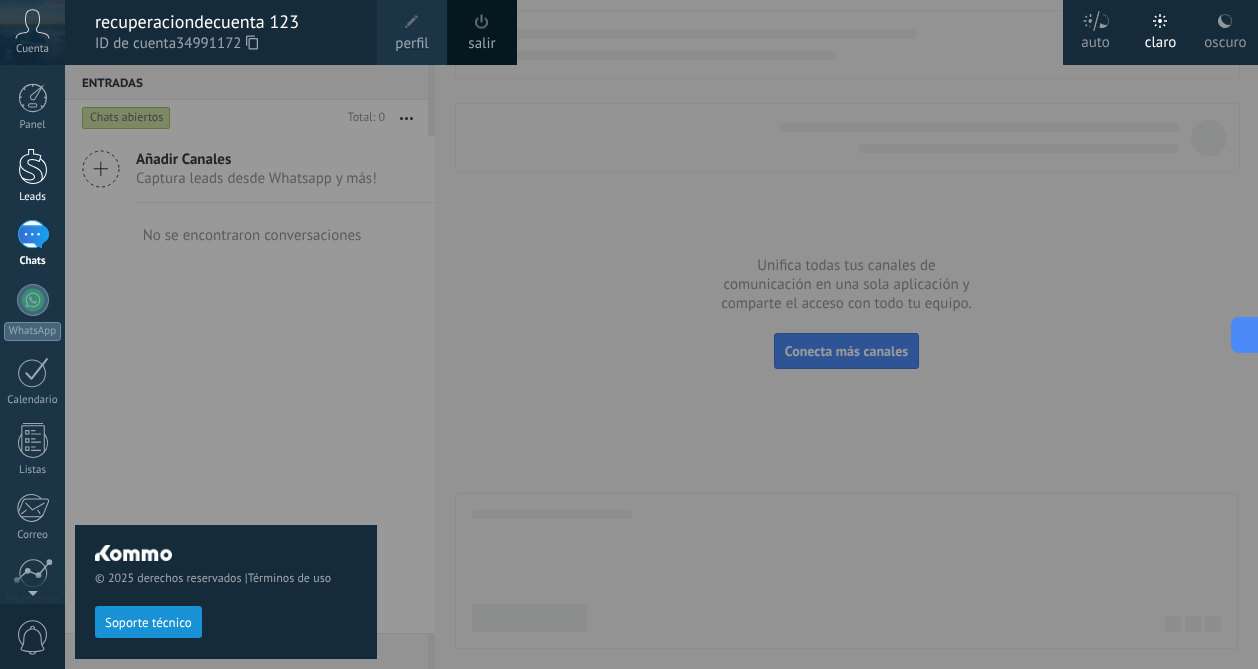 click at bounding box center (33, 166) 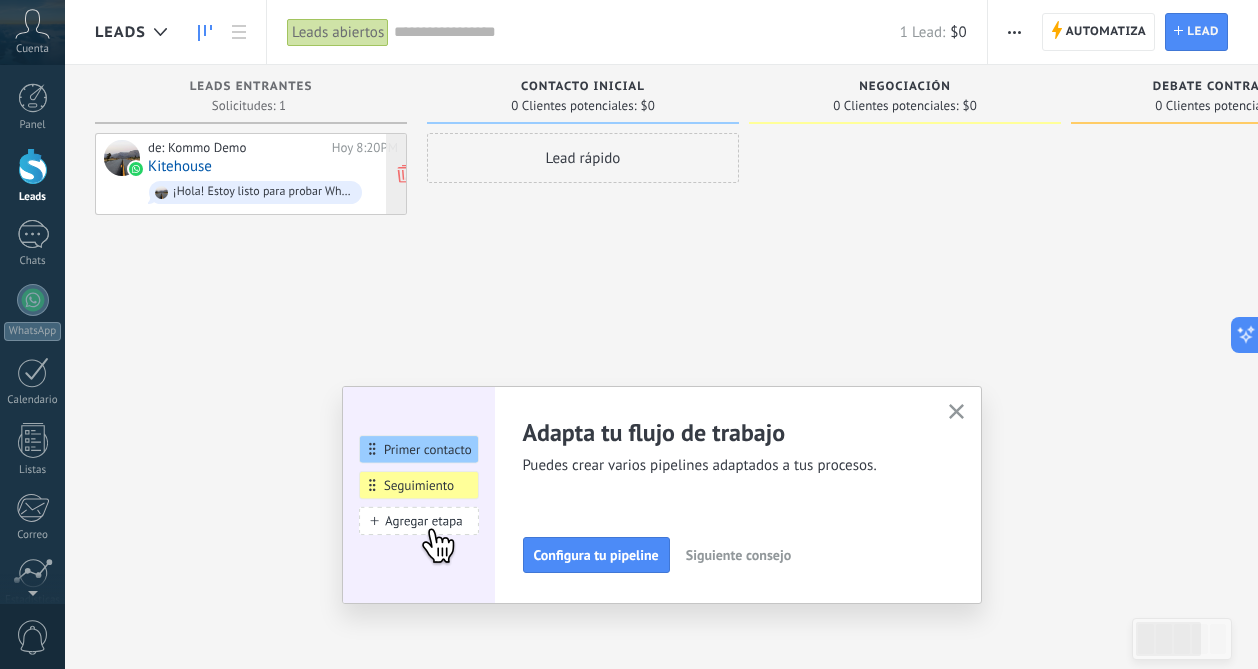 click on "de: Kommo Demo" at bounding box center [236, 148] 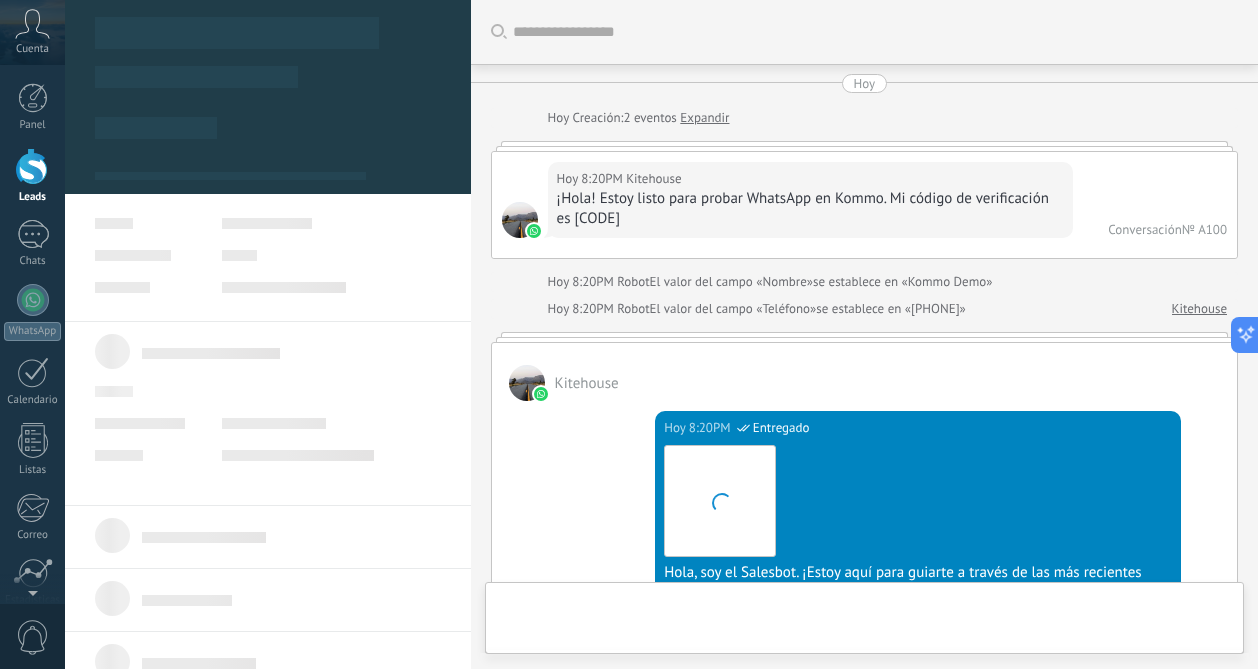 scroll, scrollTop: 30, scrollLeft: 0, axis: vertical 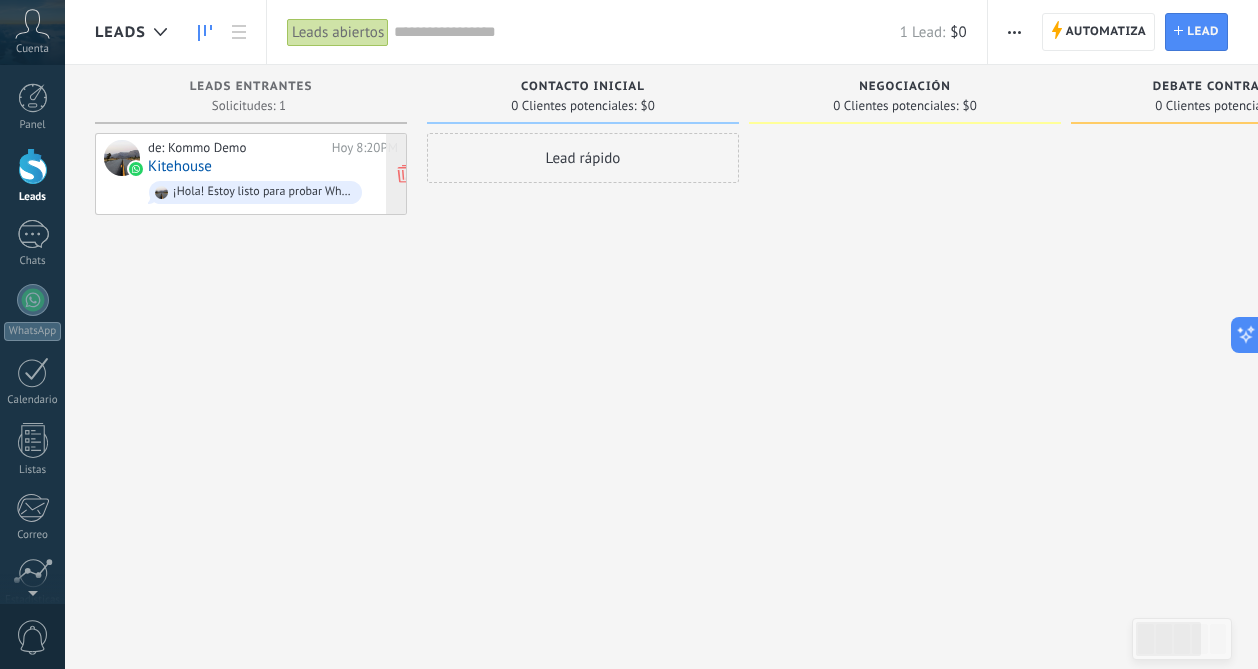 click on "¡Hola! Estoy listo para probar WhatsApp en Kommo. Mi código de verificación es [CODE]" at bounding box center (263, 192) 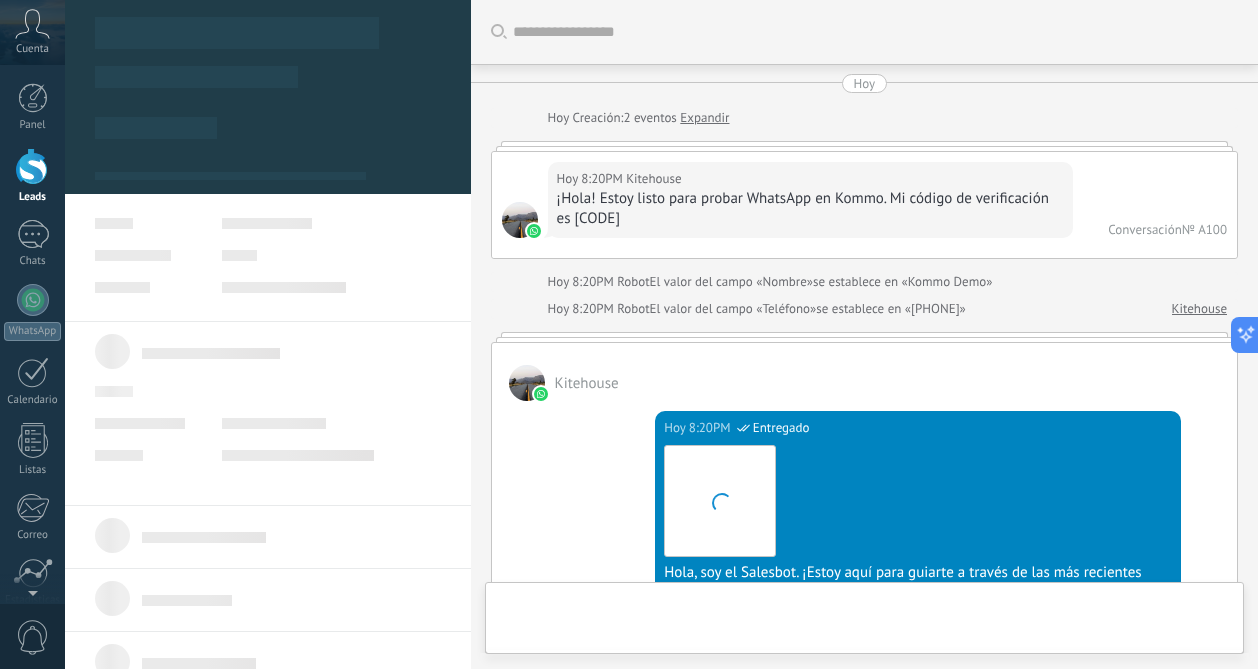 type on "**********" 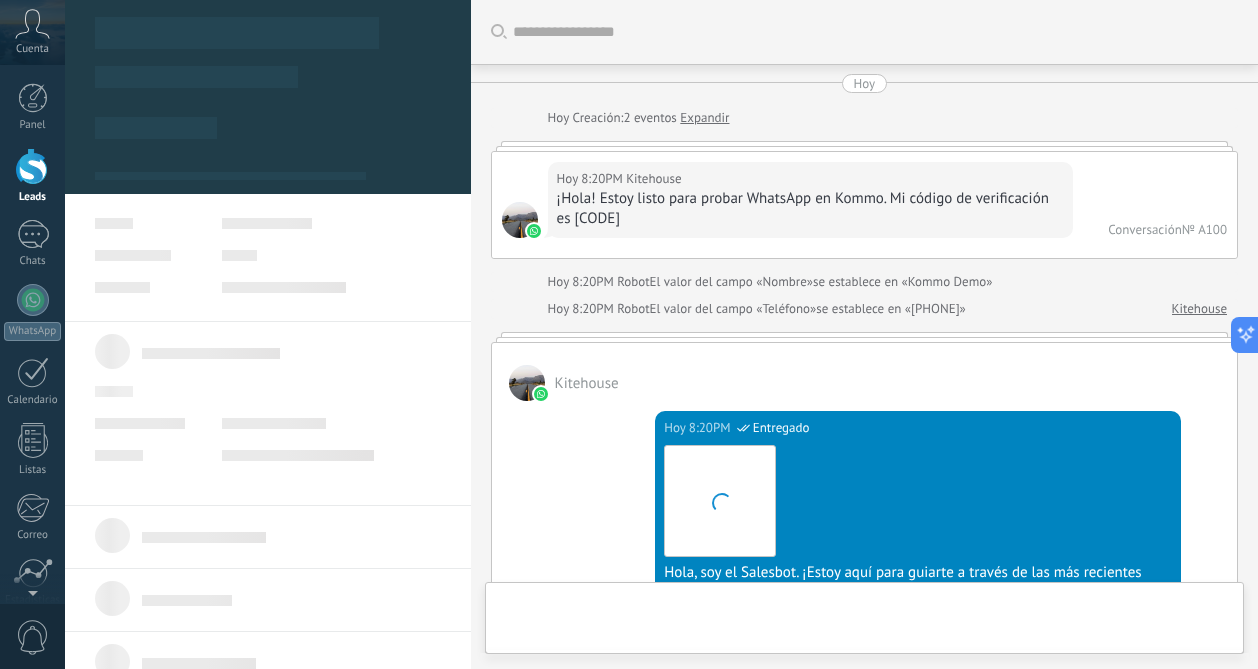 scroll, scrollTop: 30, scrollLeft: 0, axis: vertical 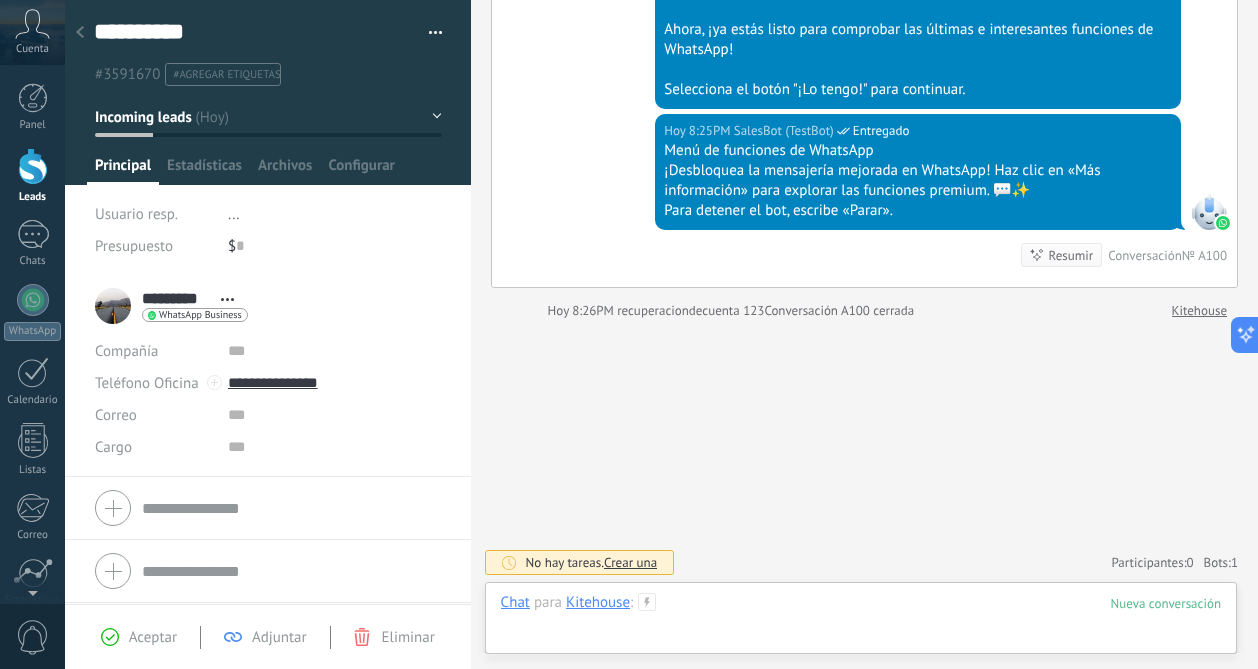 click at bounding box center [861, 623] 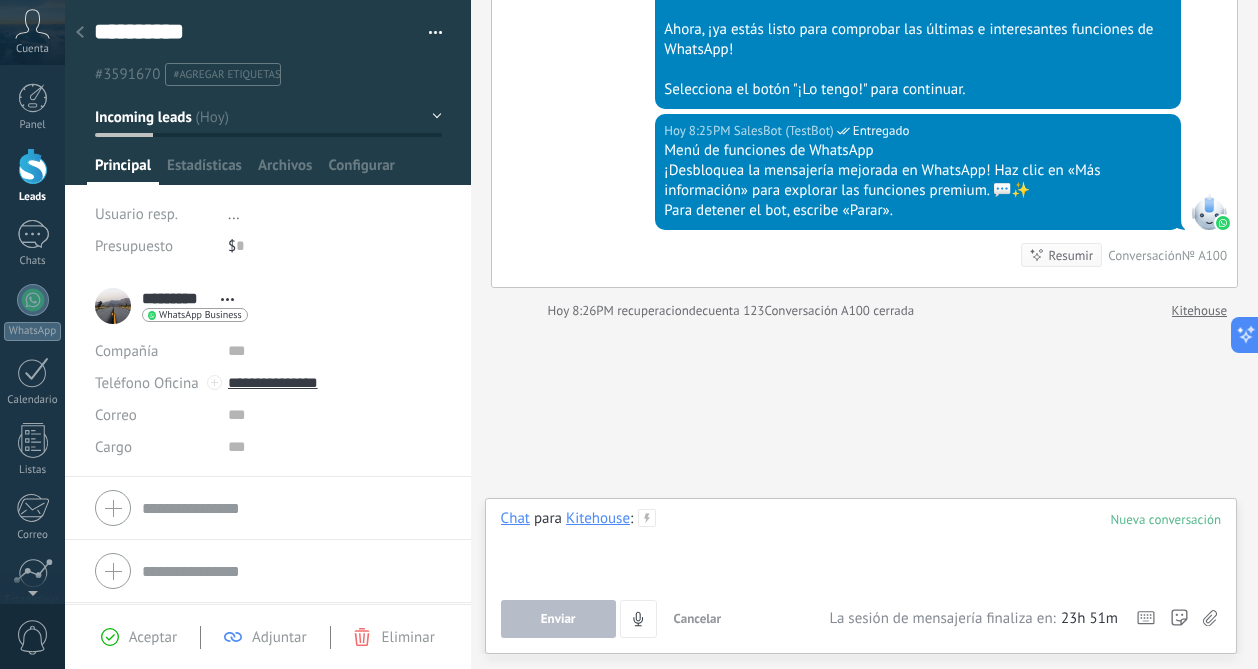 type 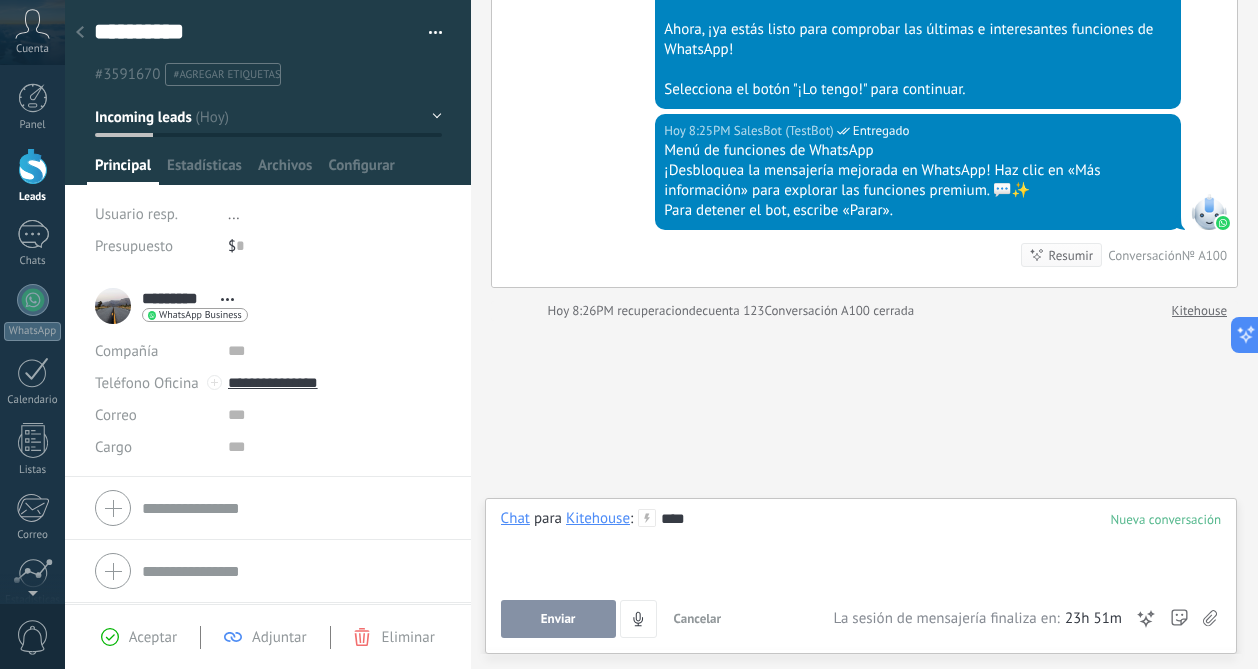 click on "Enviar" at bounding box center (558, 619) 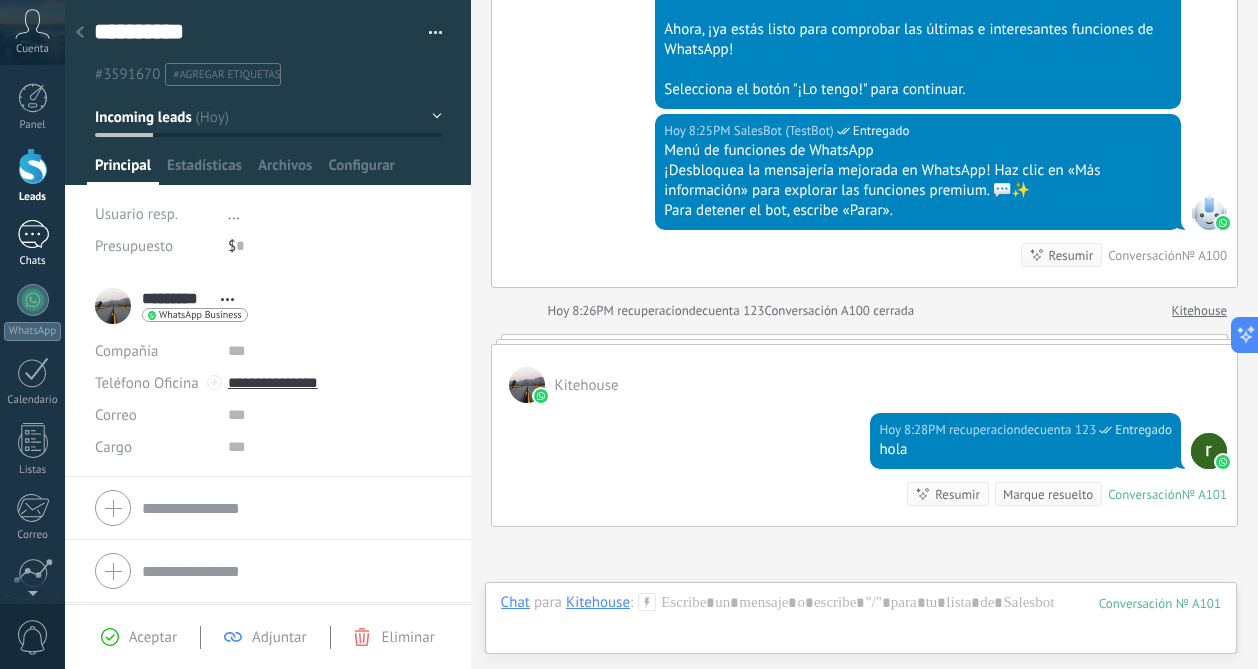 click on "1" at bounding box center [33, 234] 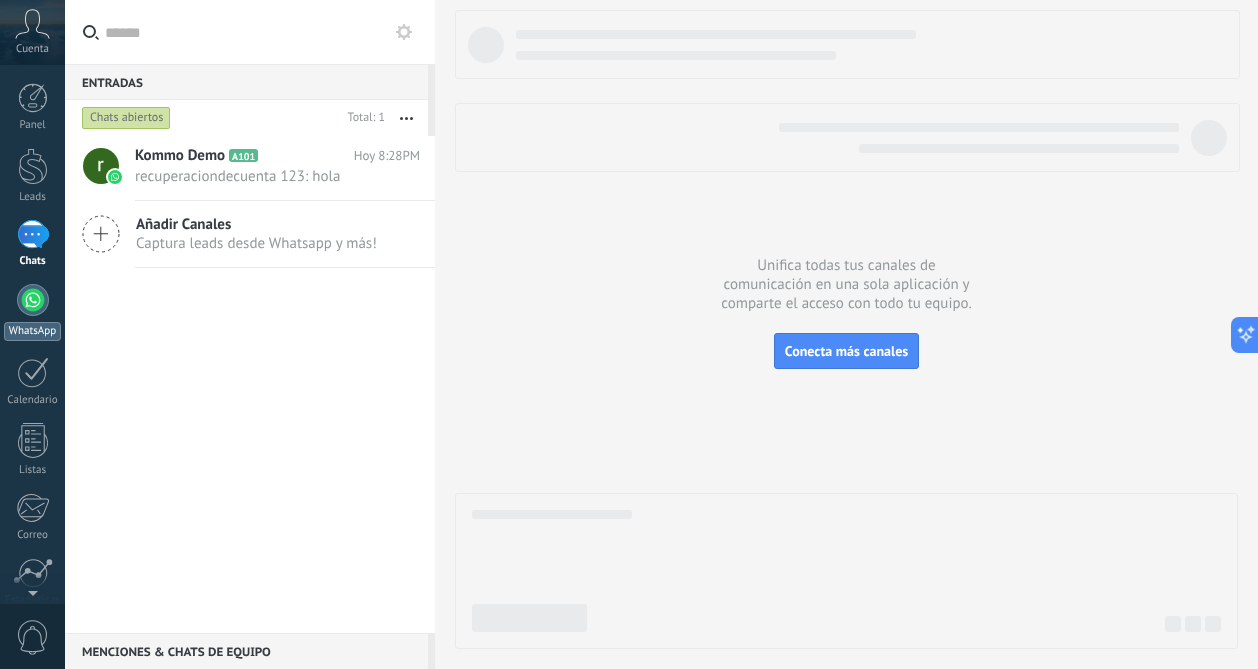 click at bounding box center [33, 300] 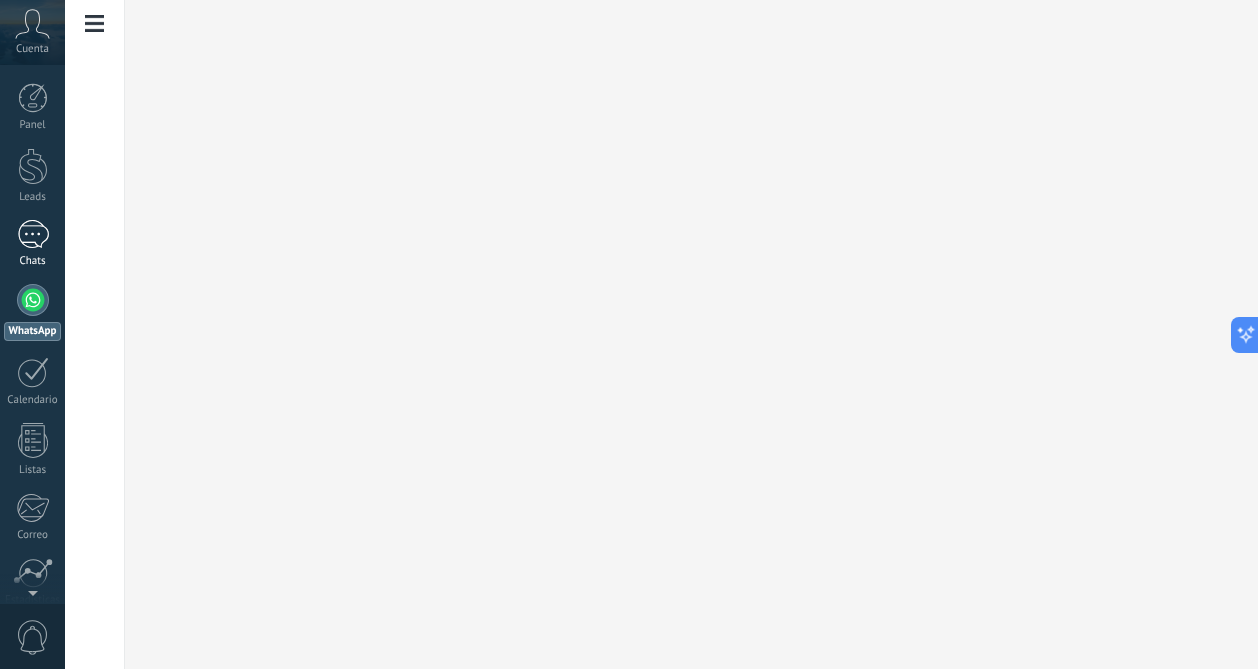 click on "1" at bounding box center (33, 234) 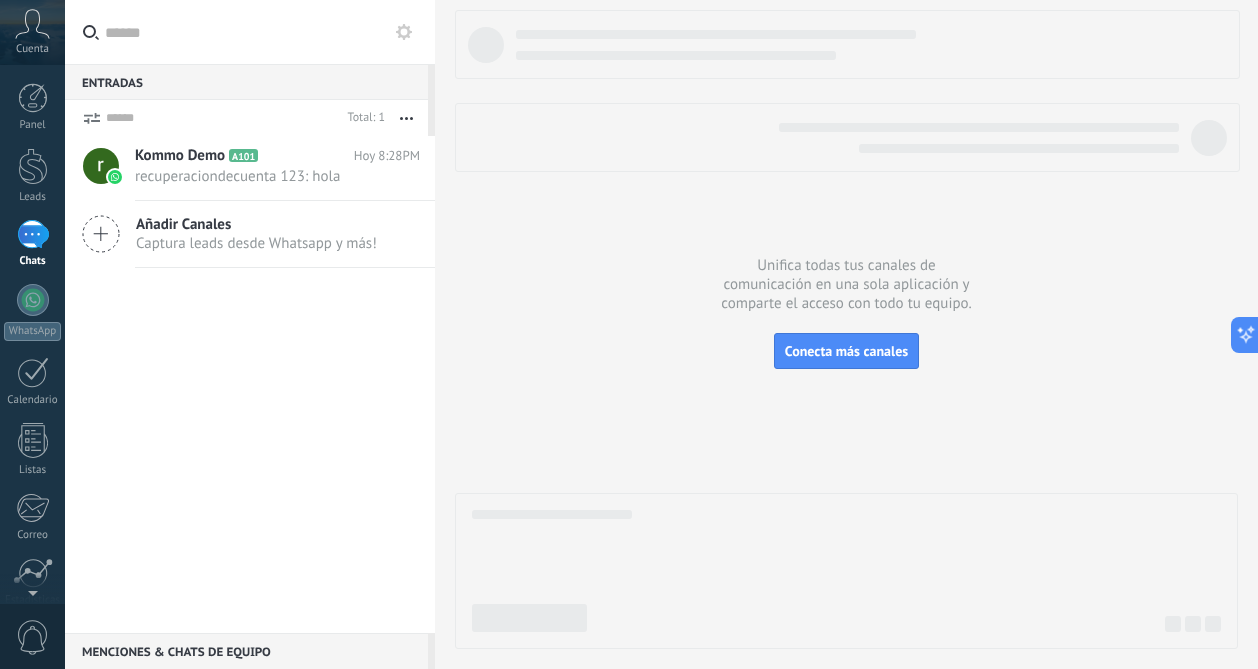 click 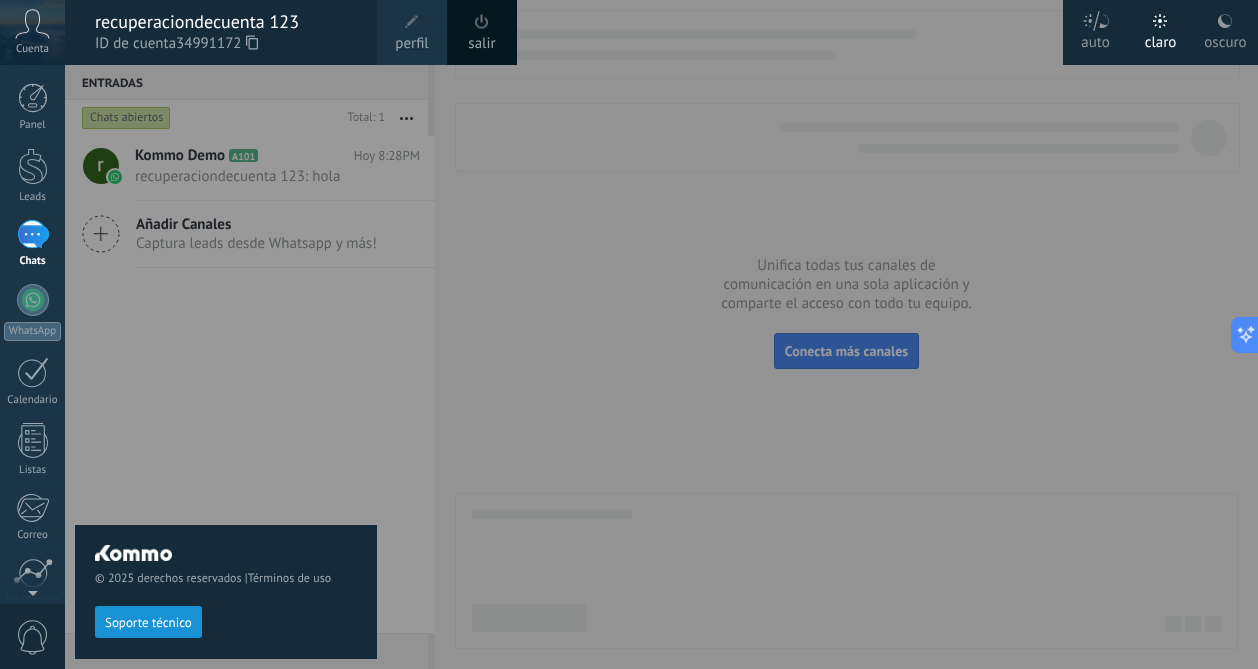 click on "©  2025  derechos reservados |  Términos de uso
Soporte técnico" at bounding box center [226, 367] 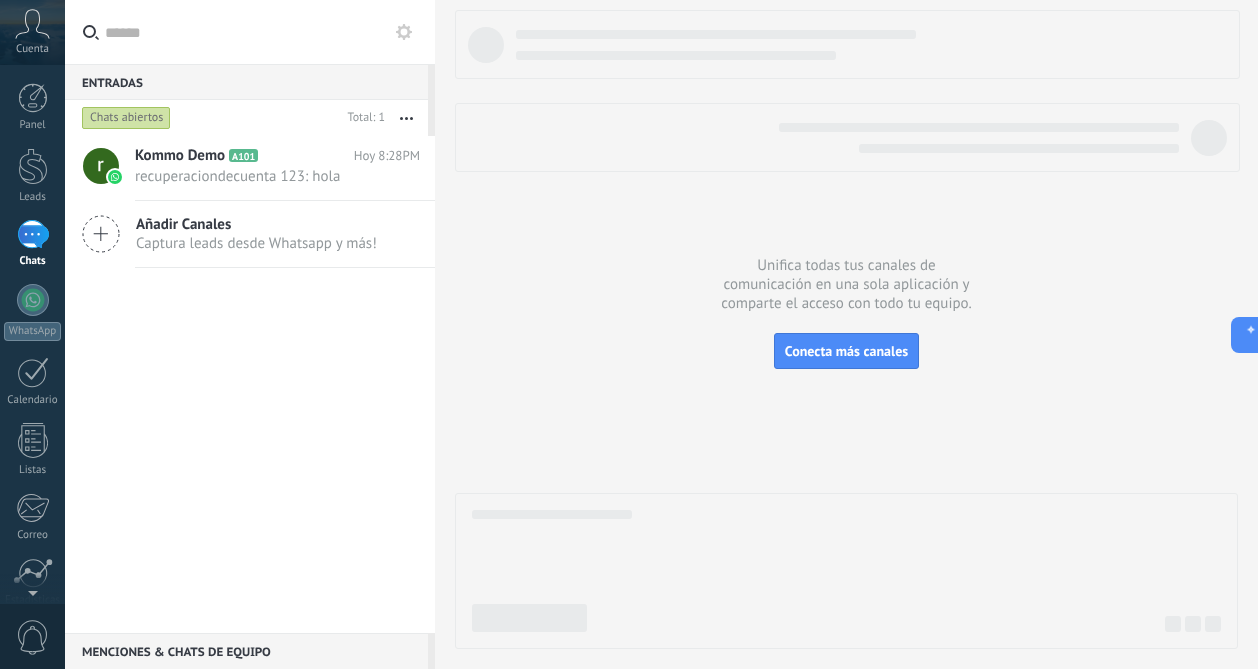 click on "Kommo Demo
A101
Hoy 8:28PM
recuperaciondecuenta 123: hola
Añadir Canales
Captura leads desde Whatsapp y más!" at bounding box center (250, 384) 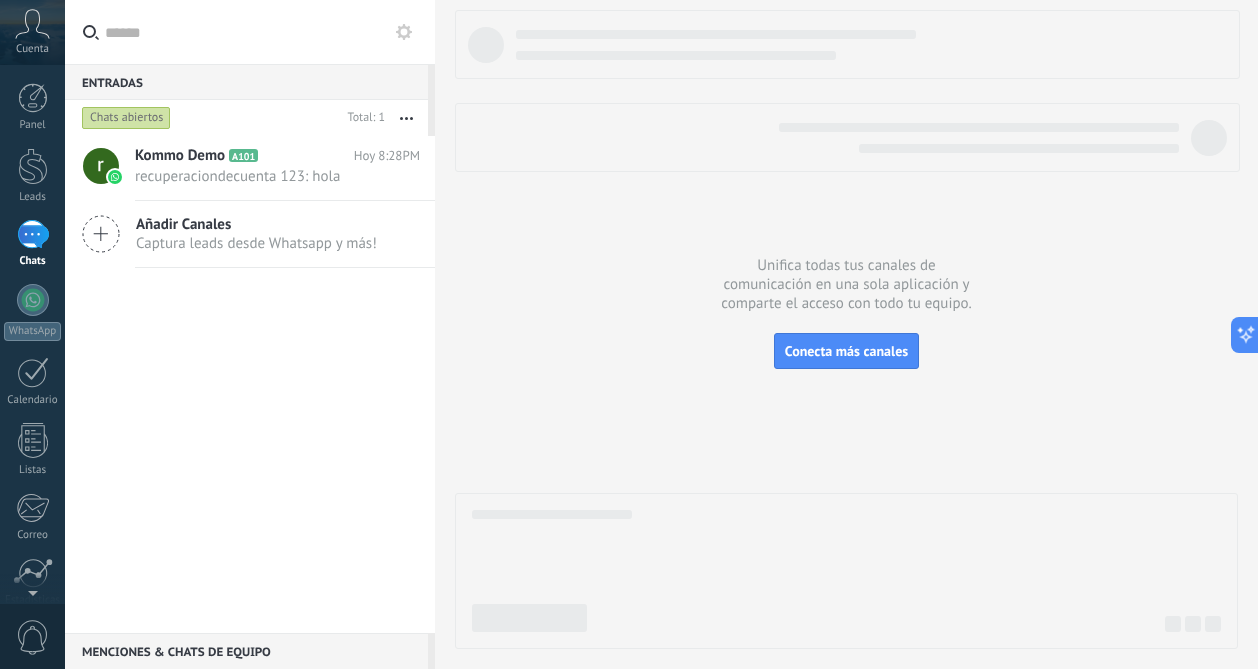 click on "1" at bounding box center [33, 234] 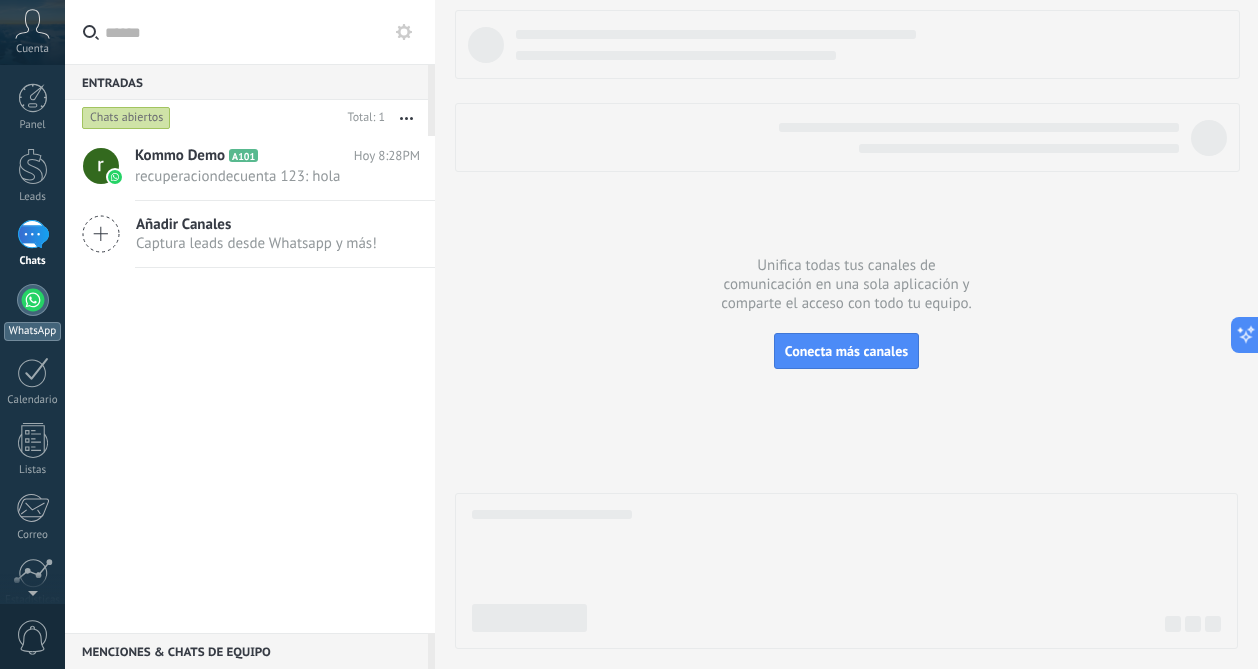 click at bounding box center [33, 300] 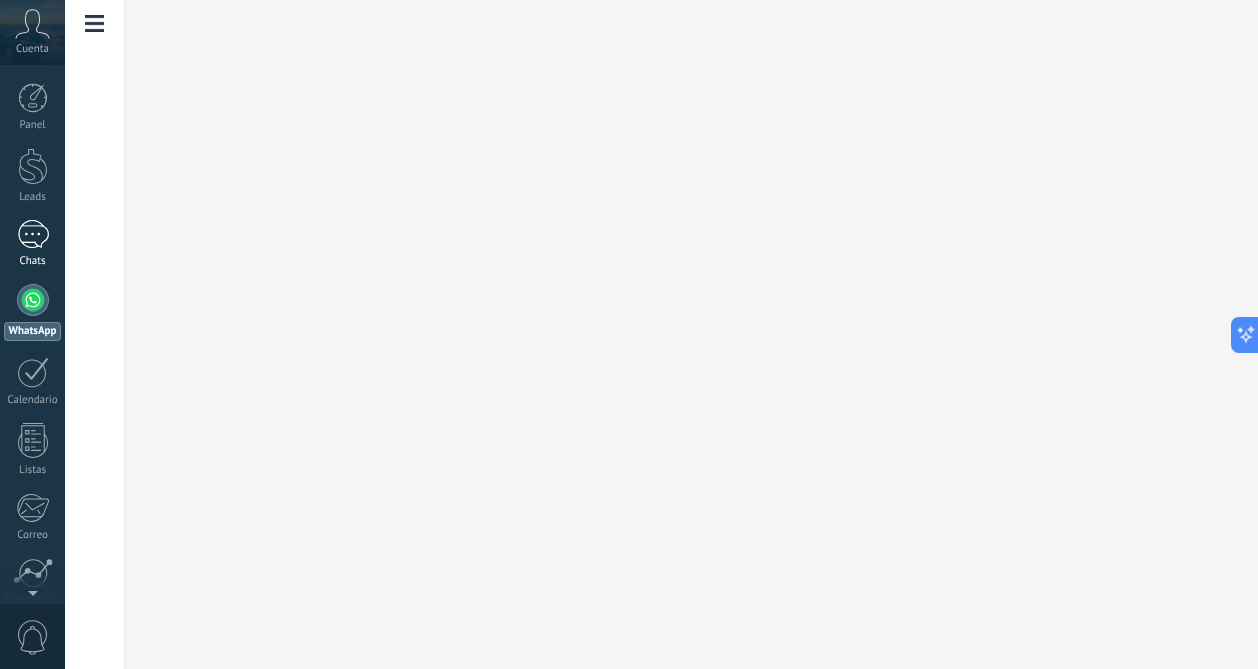 click on "1" at bounding box center (33, 234) 